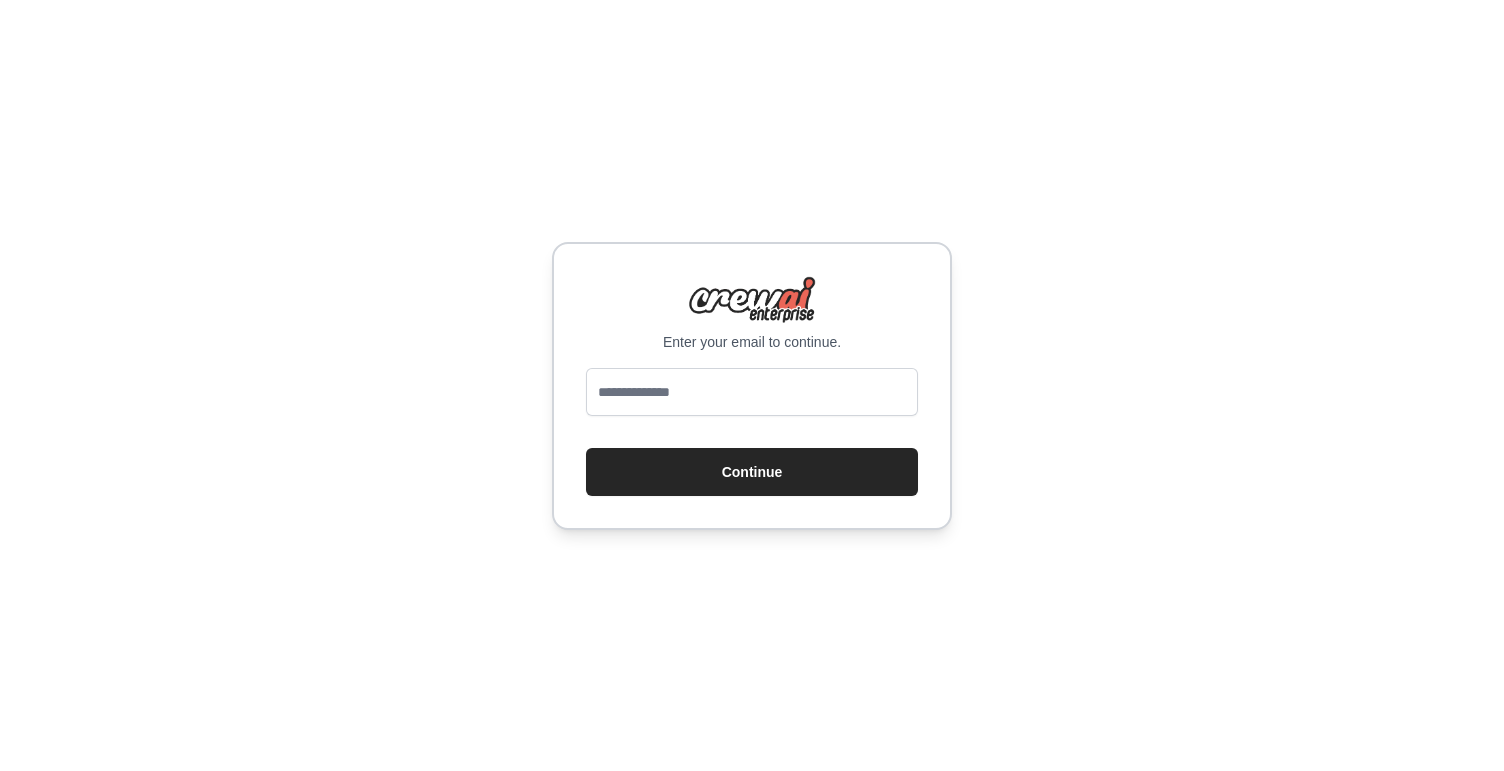scroll, scrollTop: 0, scrollLeft: 0, axis: both 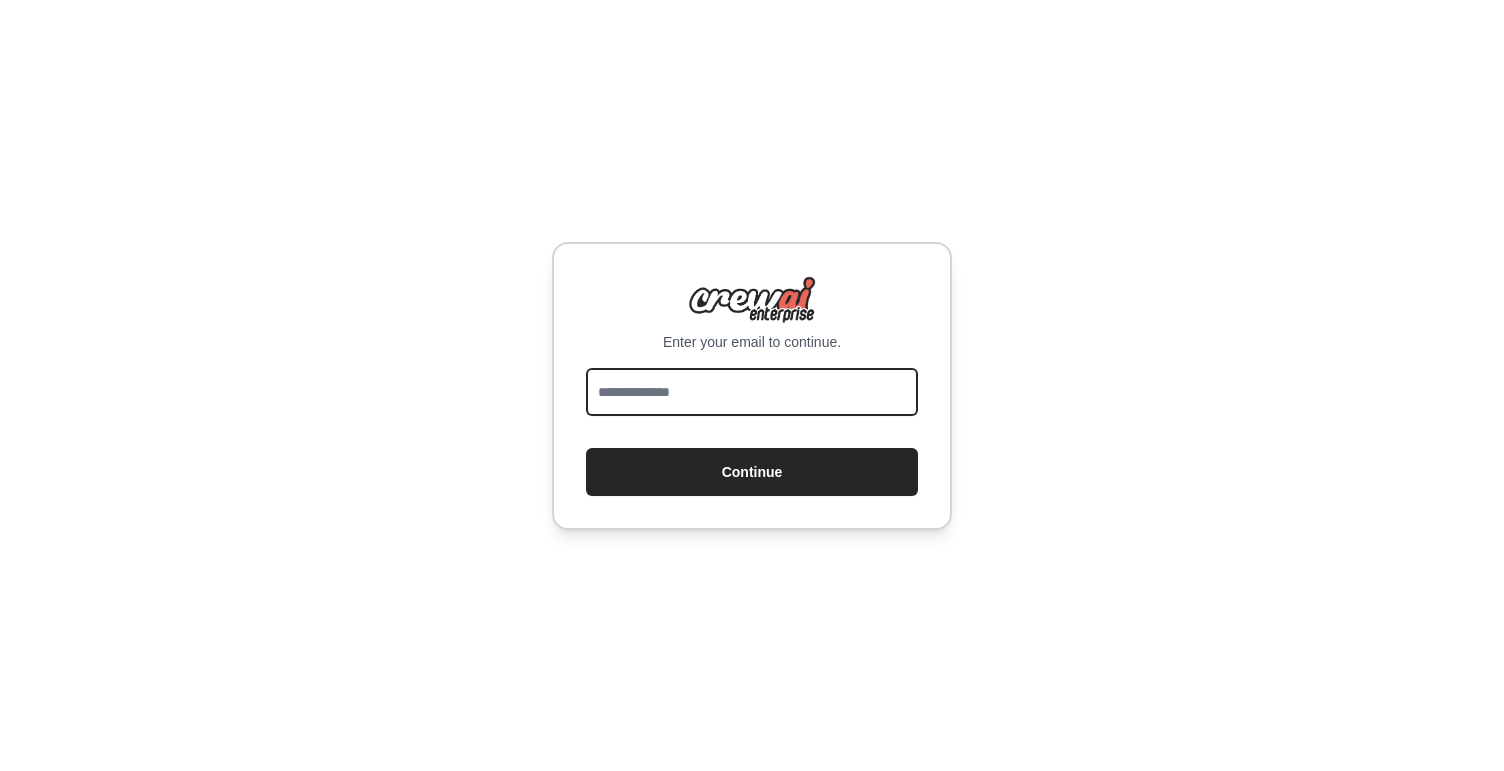 click at bounding box center (752, 392) 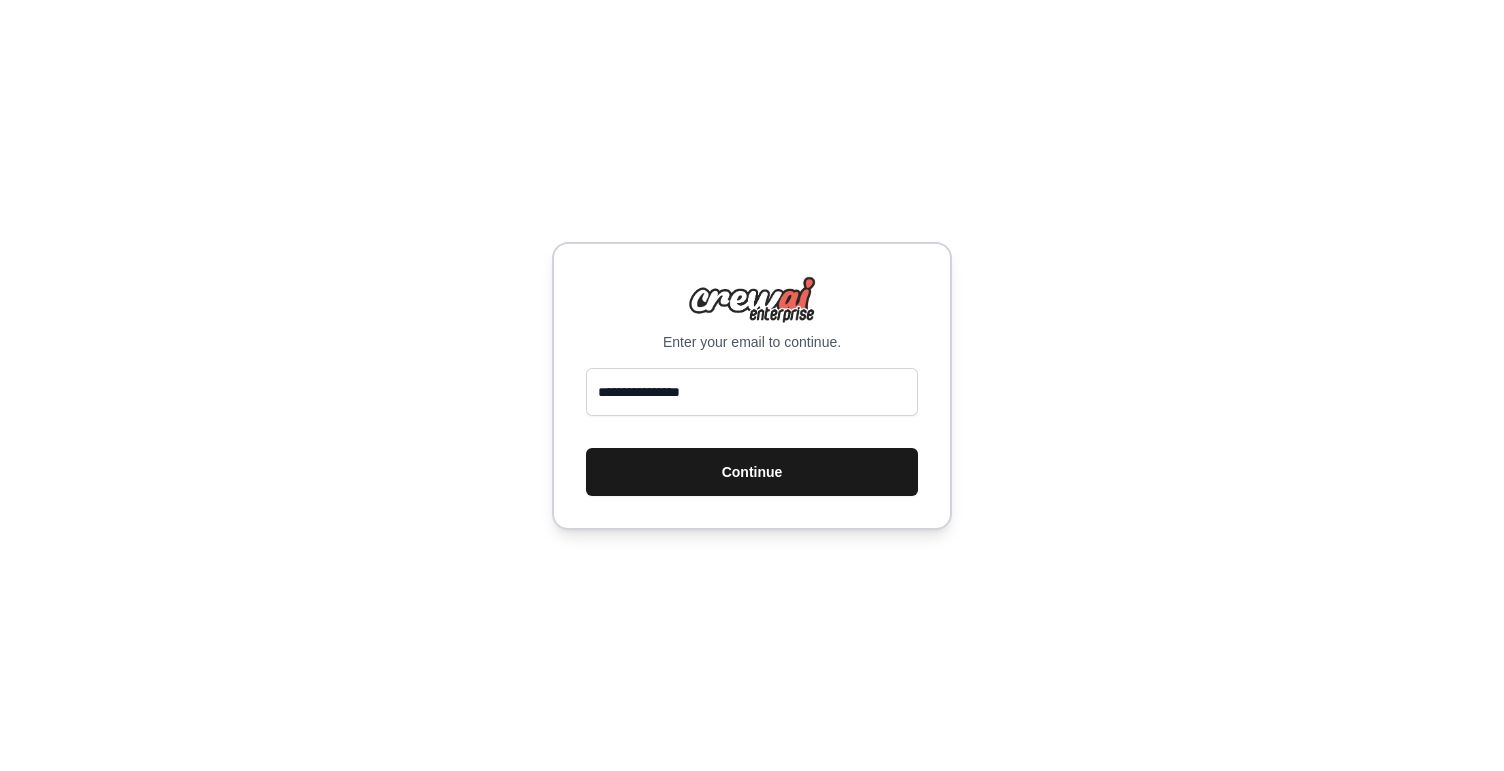 click on "Continue" at bounding box center (752, 472) 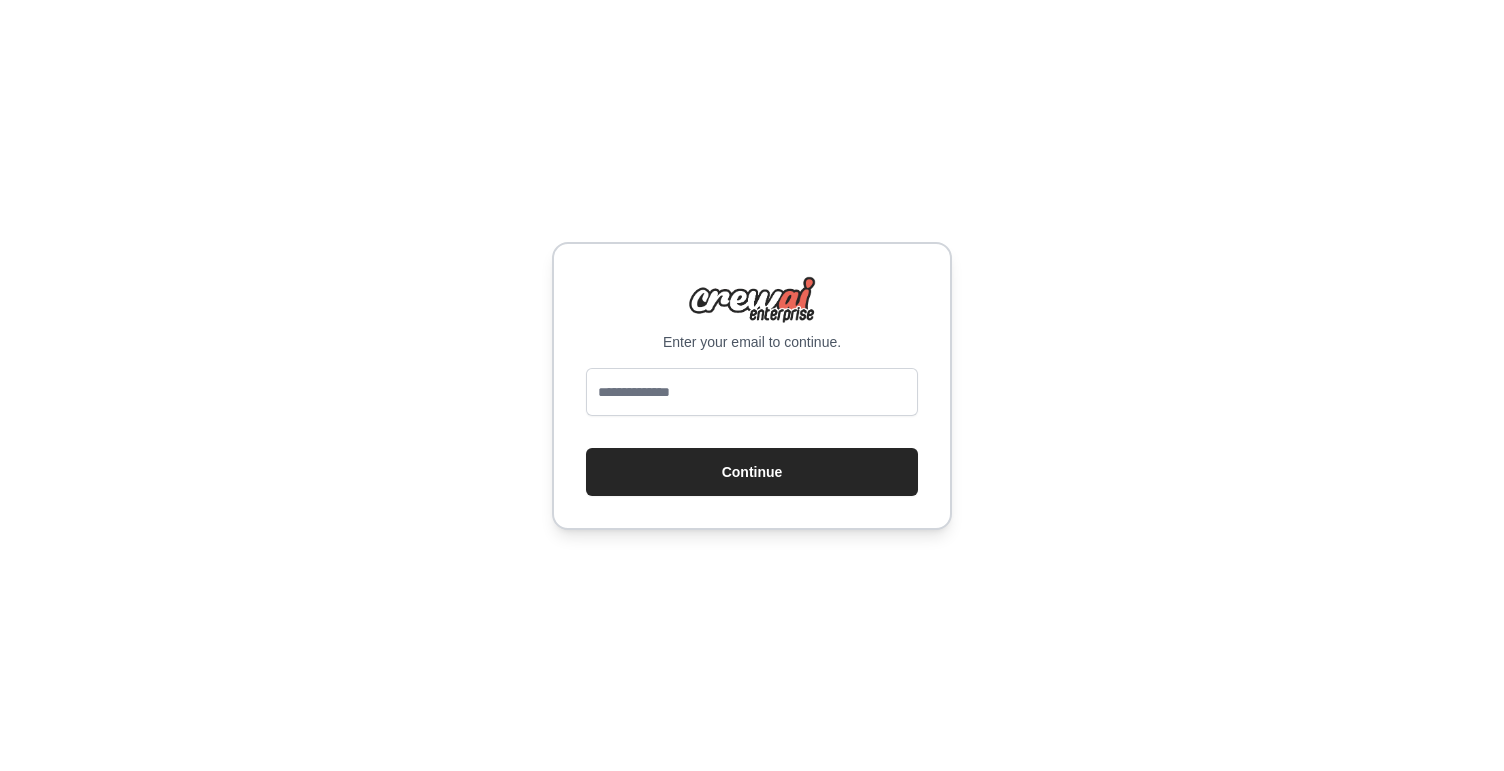 scroll, scrollTop: 0, scrollLeft: 0, axis: both 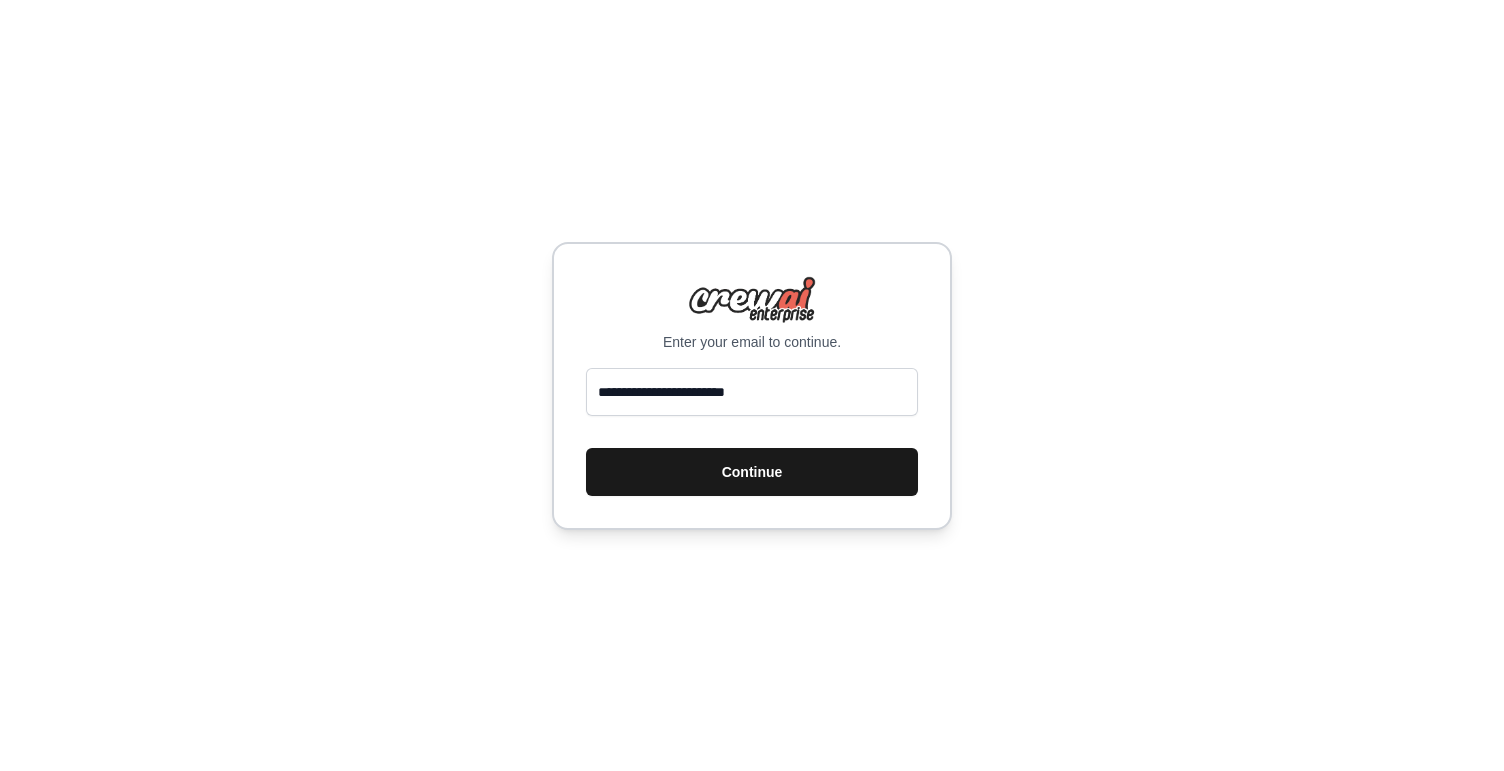 type on "**********" 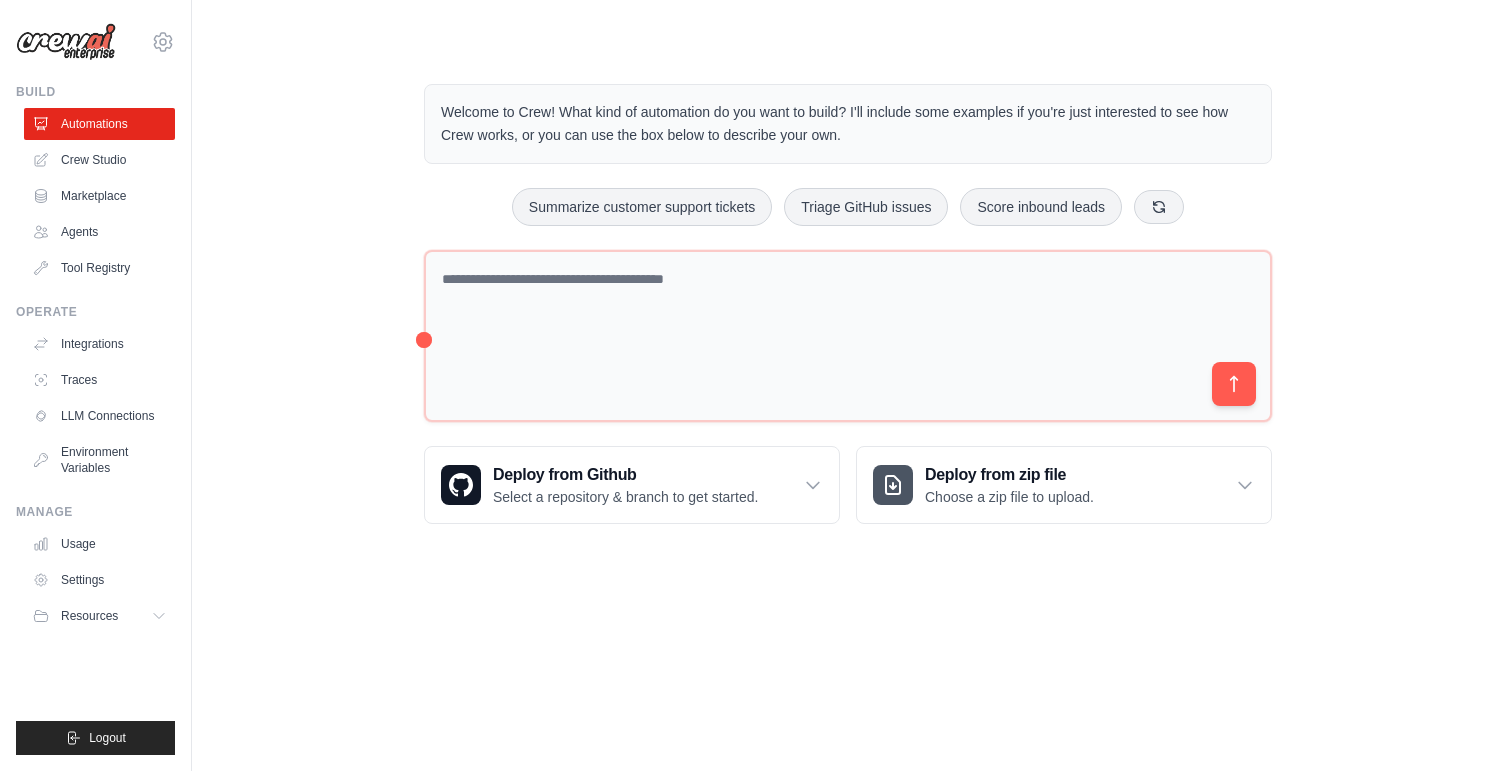 scroll, scrollTop: 0, scrollLeft: 0, axis: both 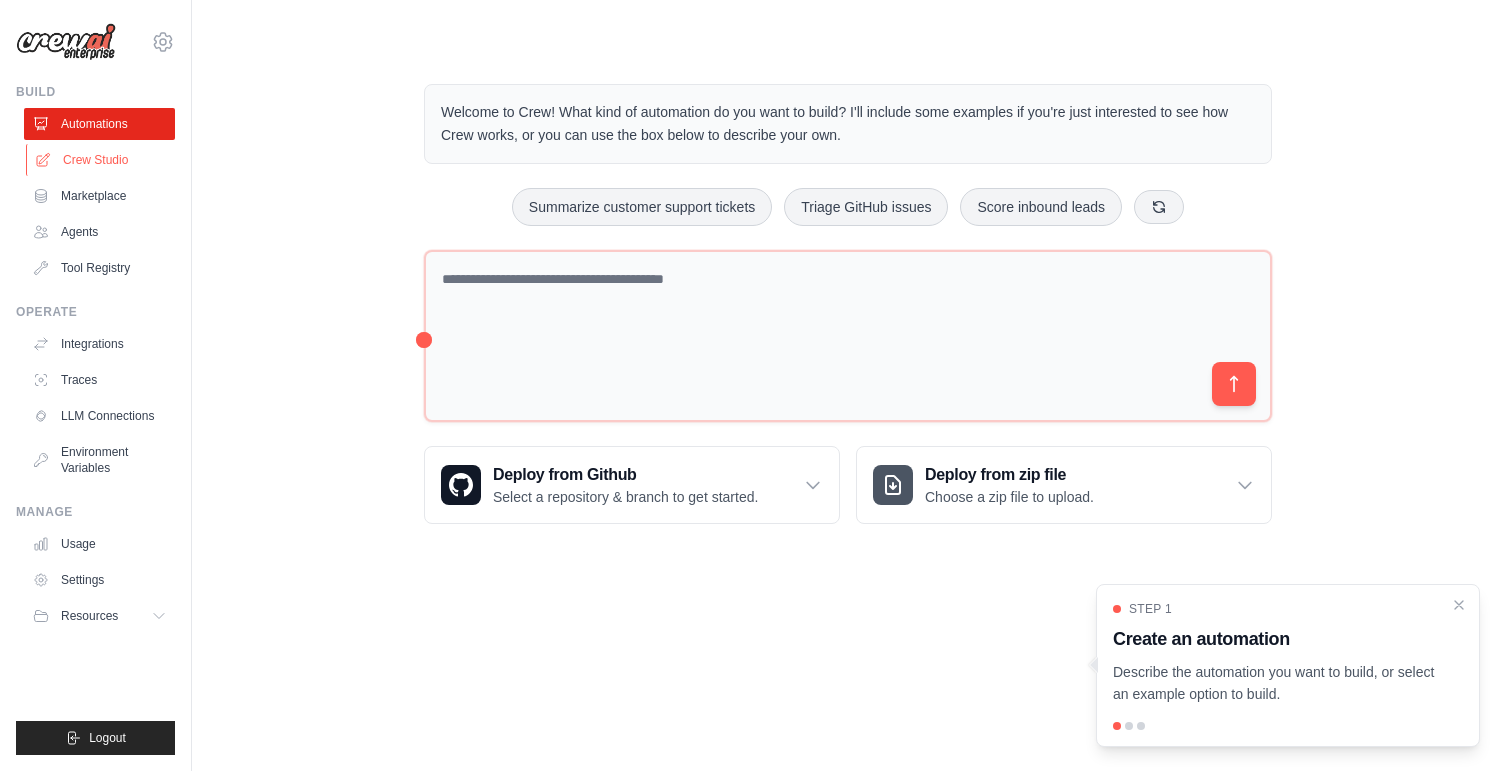 click on "Crew Studio" at bounding box center [101, 160] 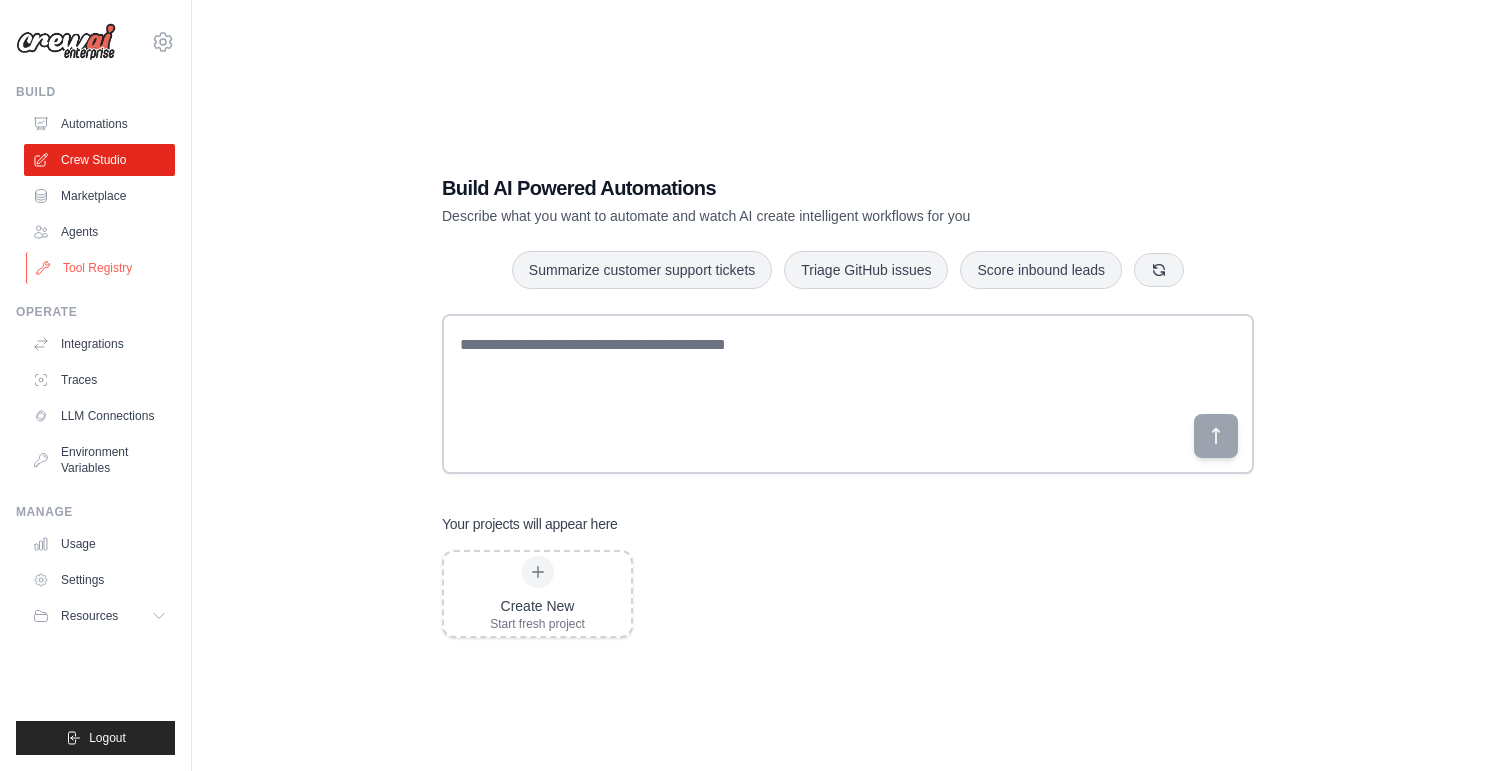 scroll, scrollTop: 0, scrollLeft: 0, axis: both 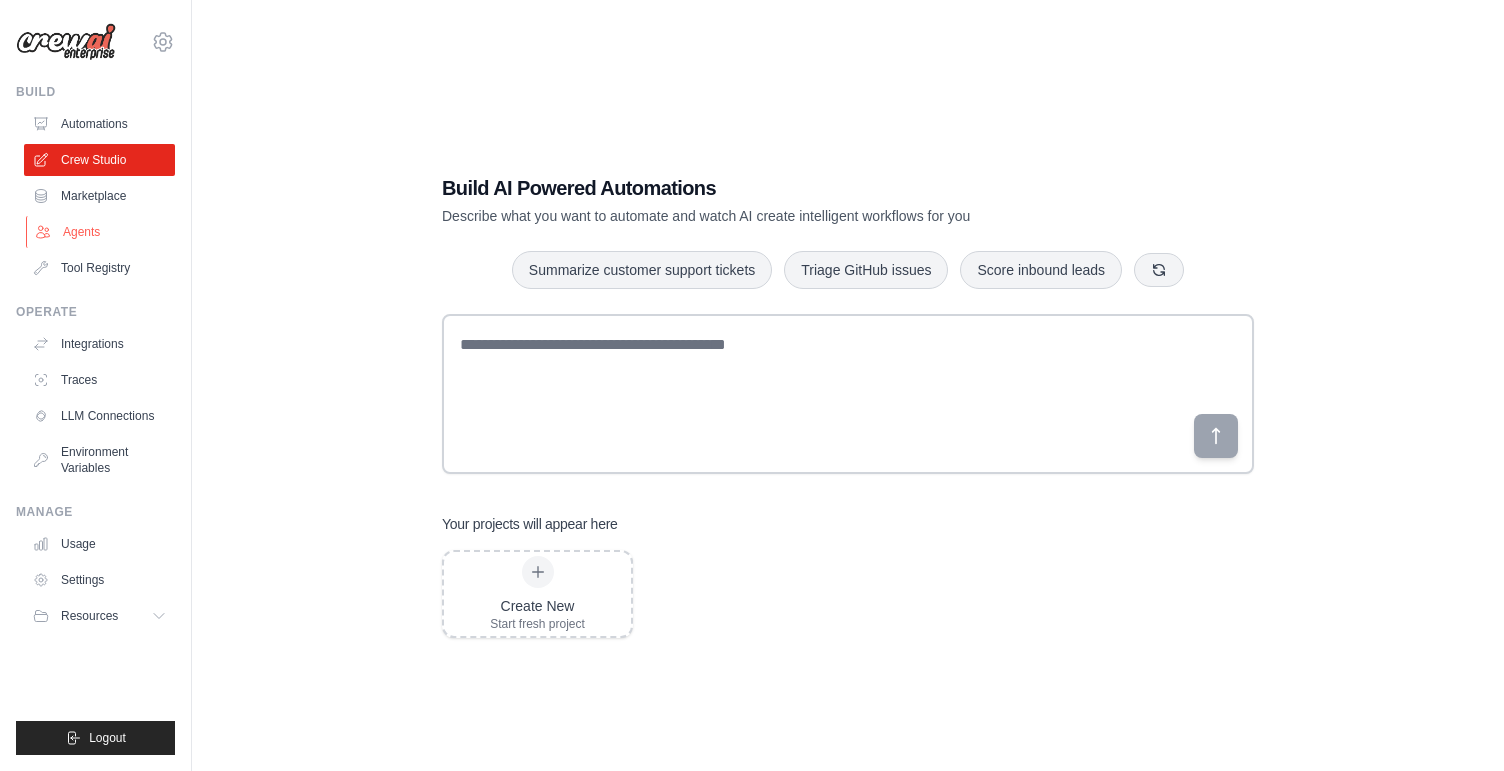 click on "Agents" at bounding box center [101, 232] 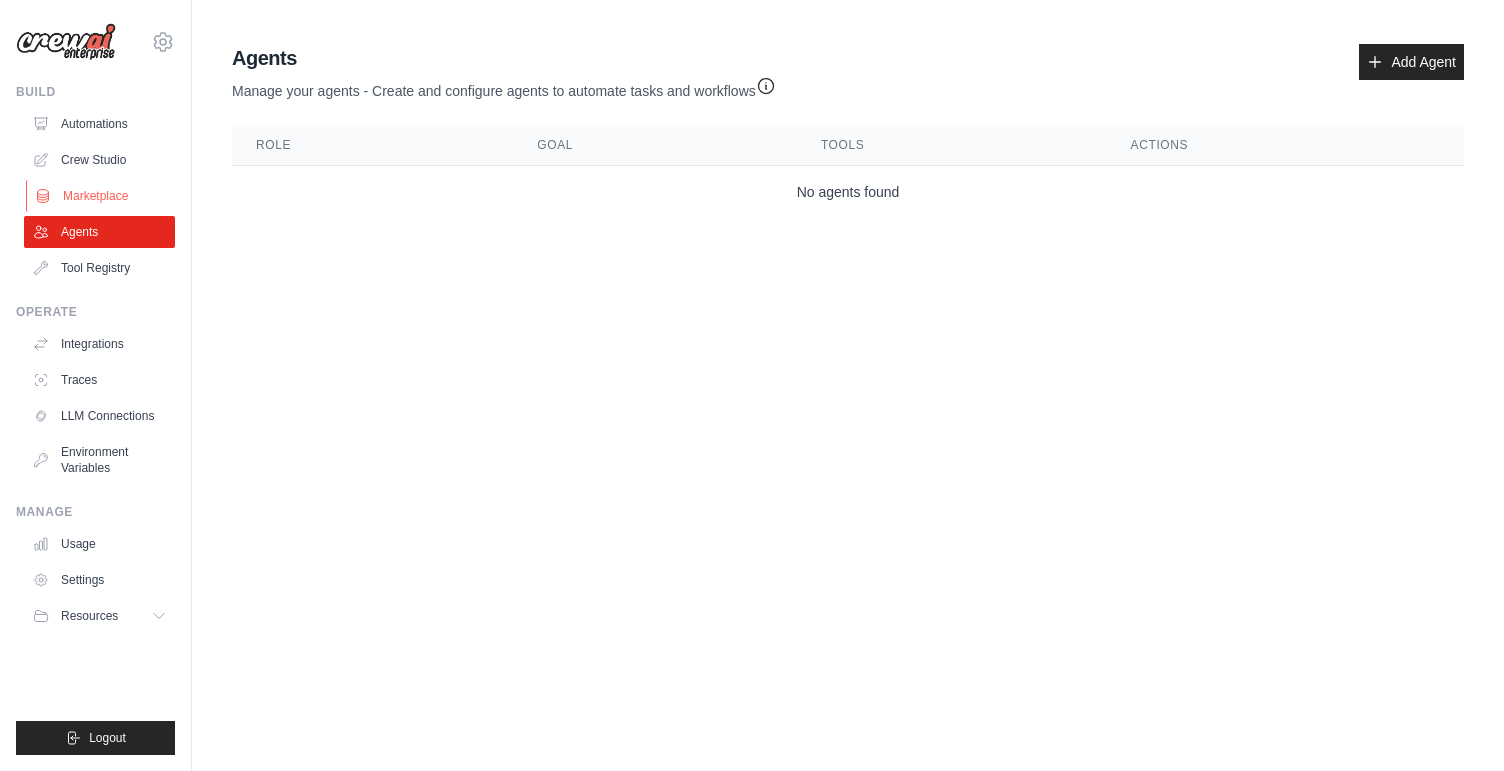 click on "Marketplace" at bounding box center [101, 196] 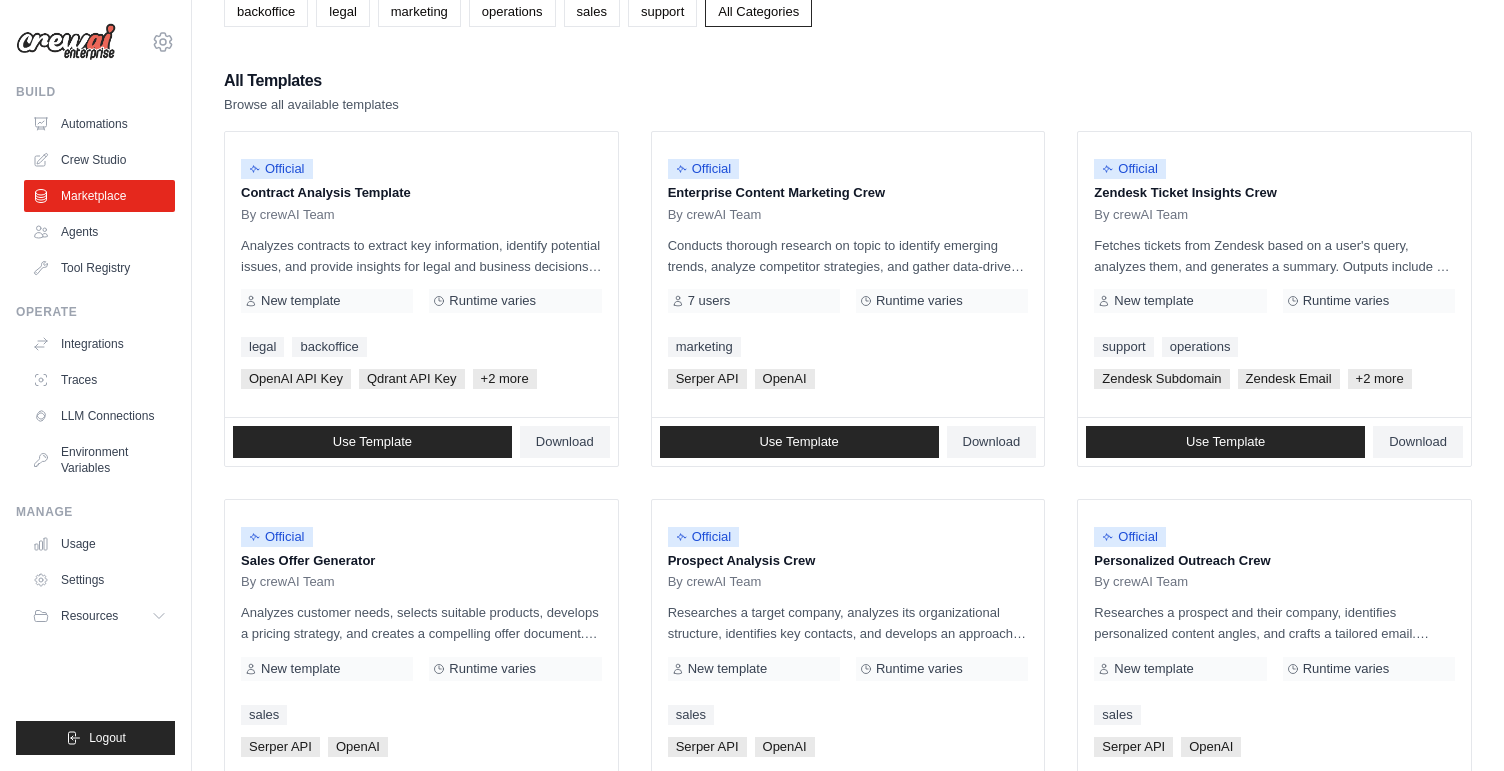 scroll, scrollTop: 0, scrollLeft: 0, axis: both 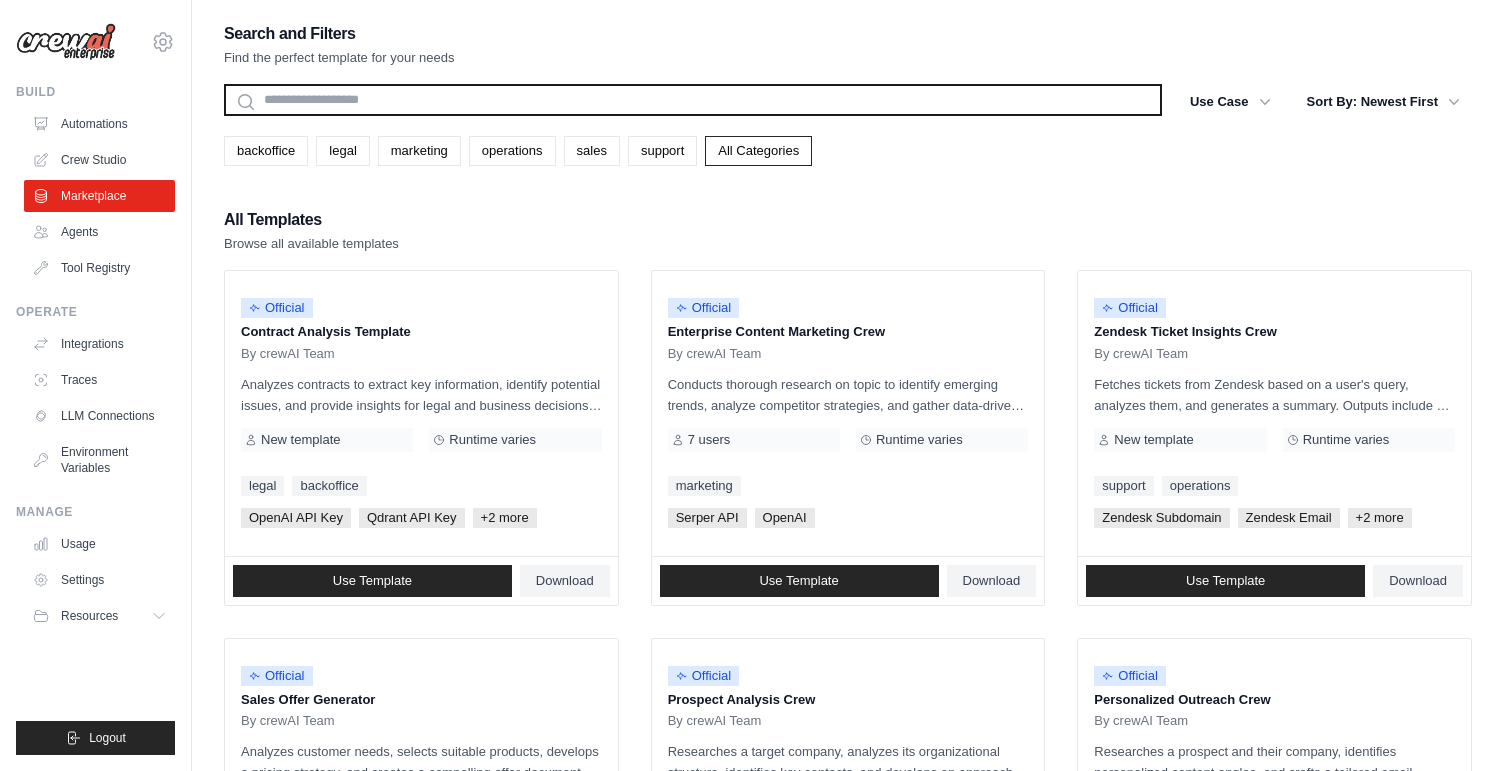 click at bounding box center (693, 100) 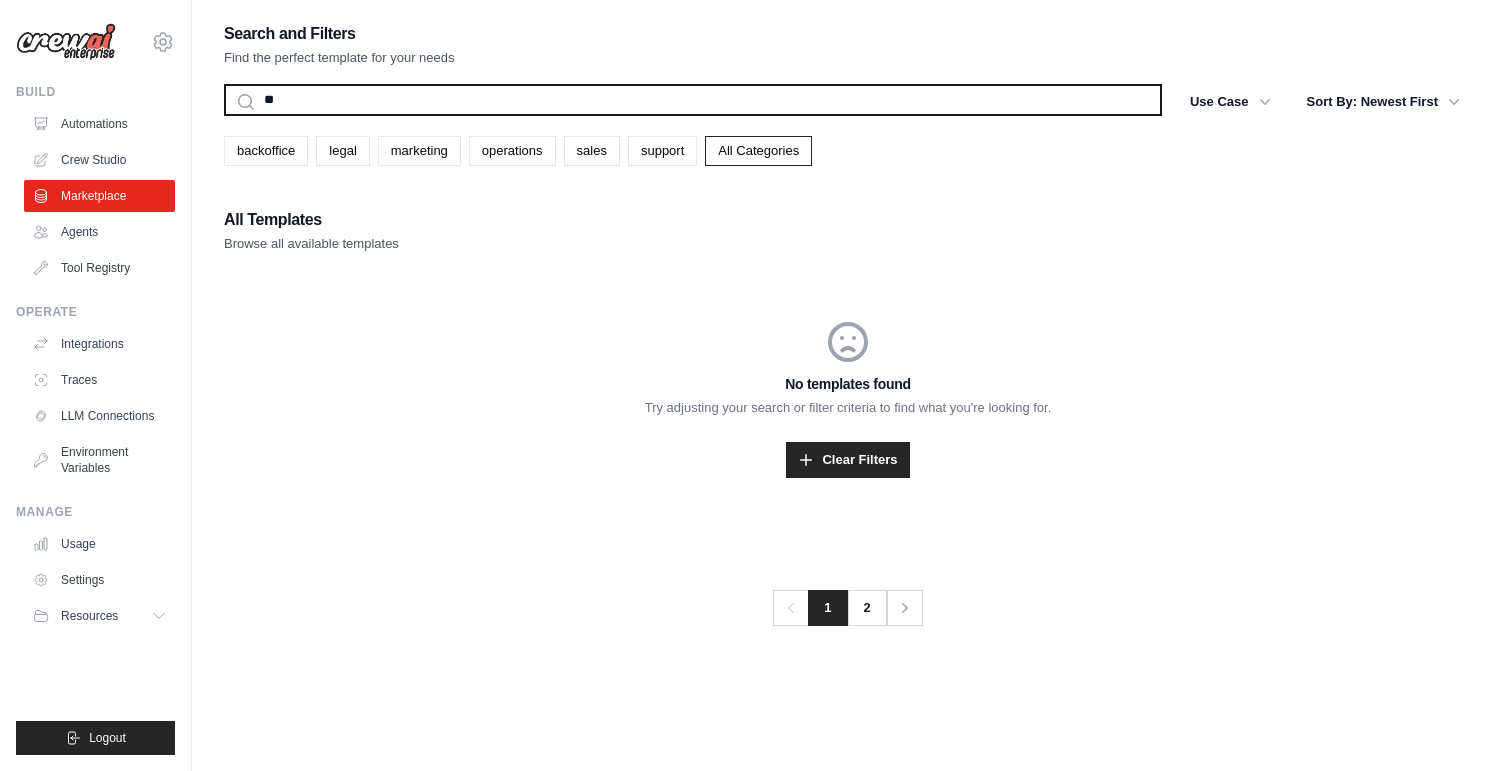 type on "*" 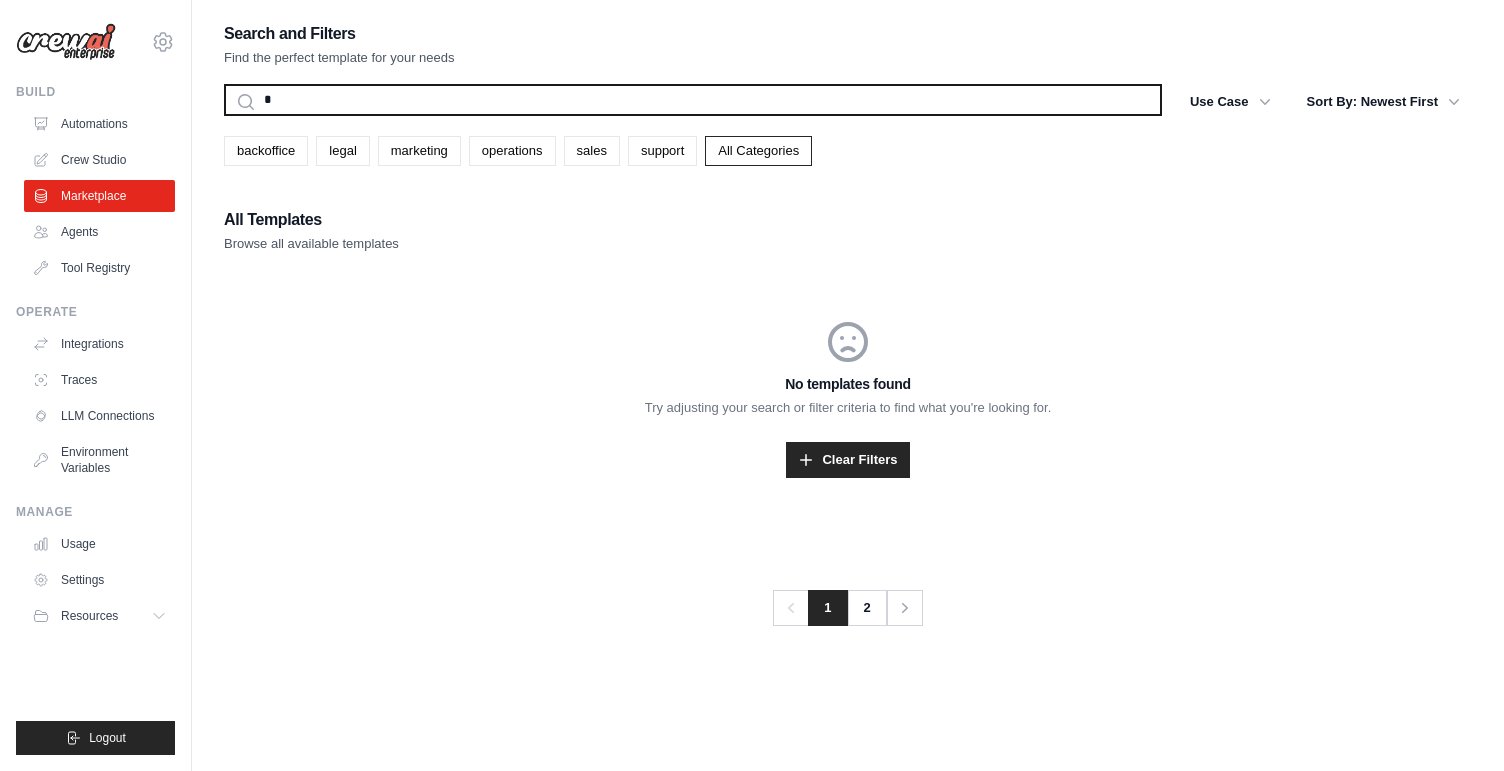 type 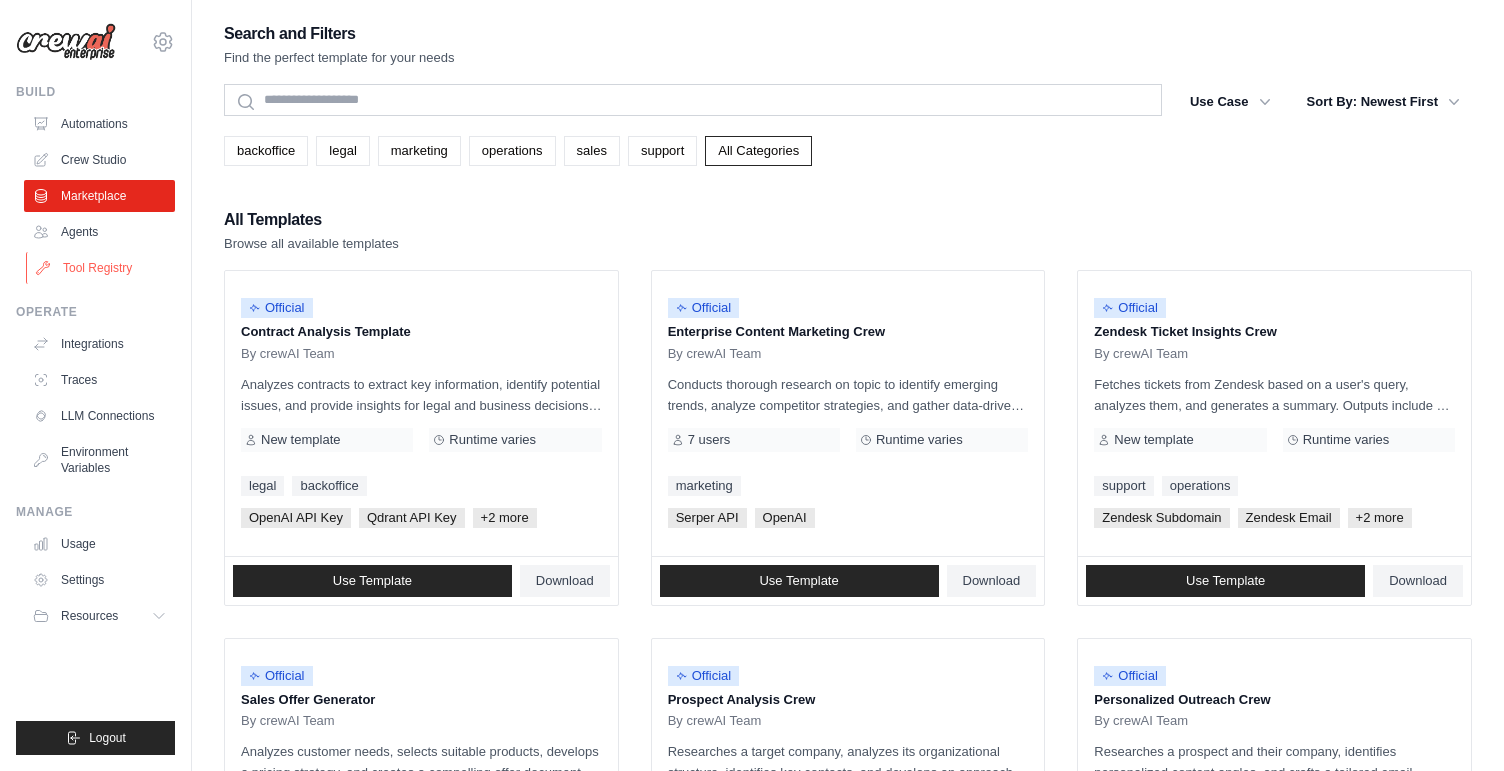click on "Tool Registry" at bounding box center (101, 268) 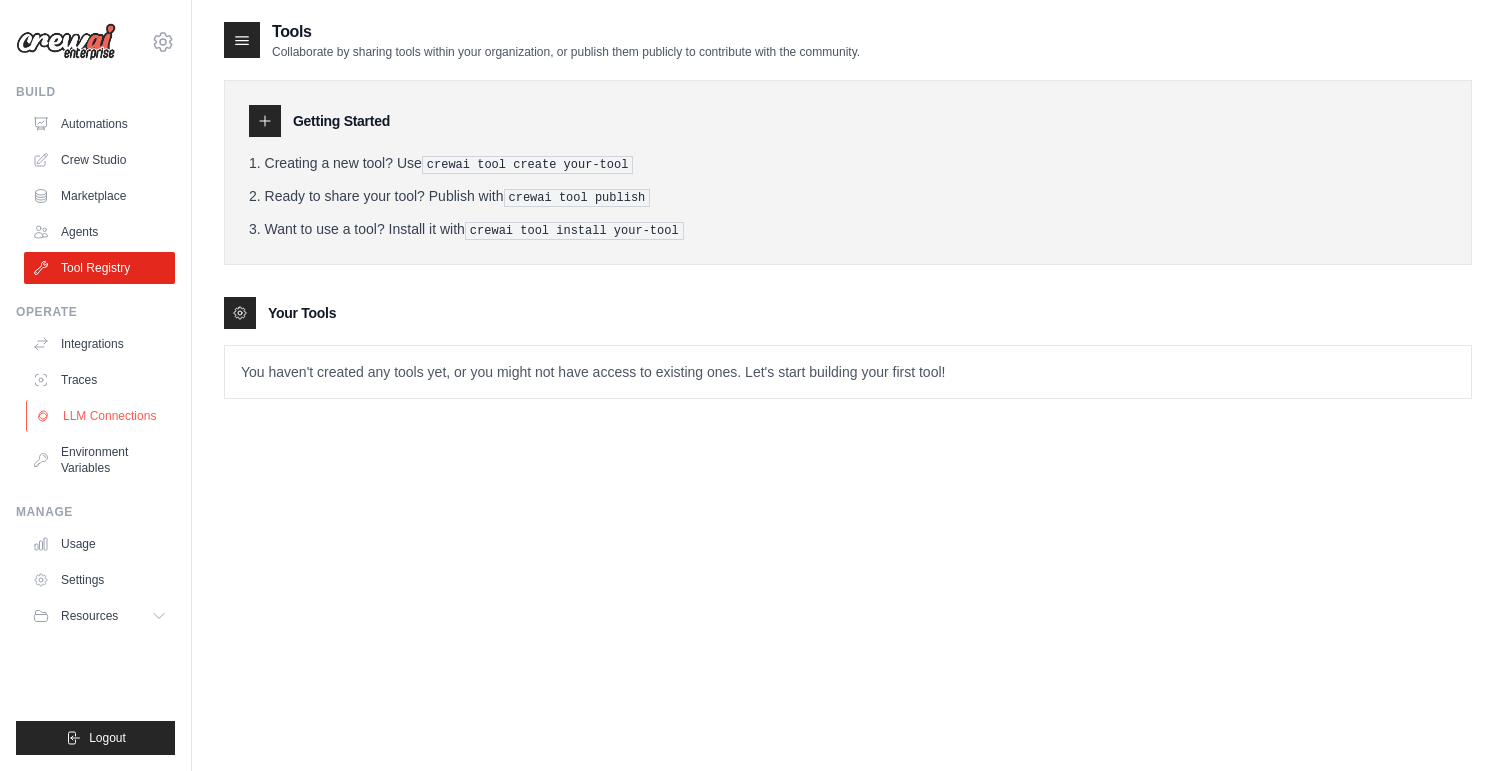click on "LLM Connections" at bounding box center [101, 416] 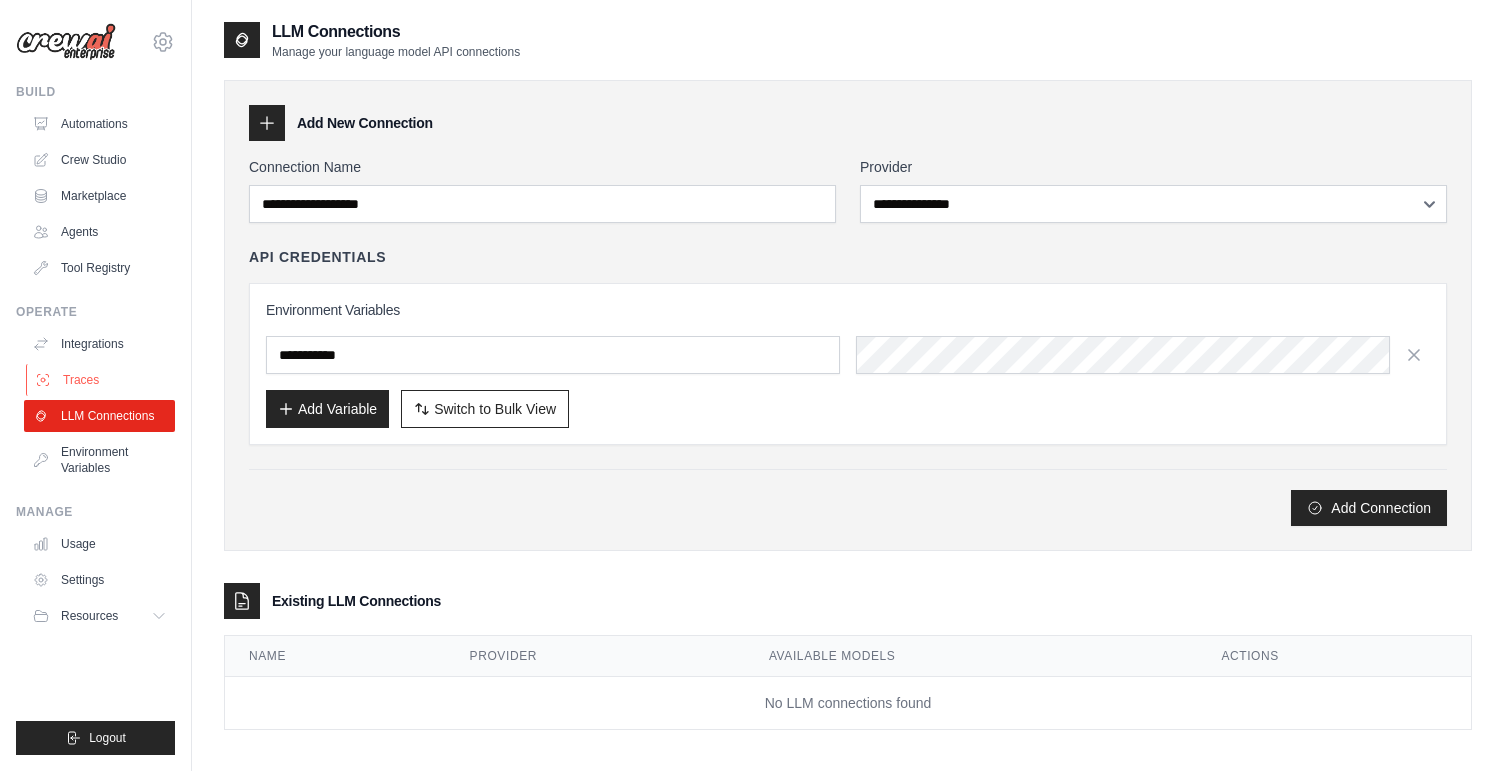 click on "Traces" at bounding box center [101, 380] 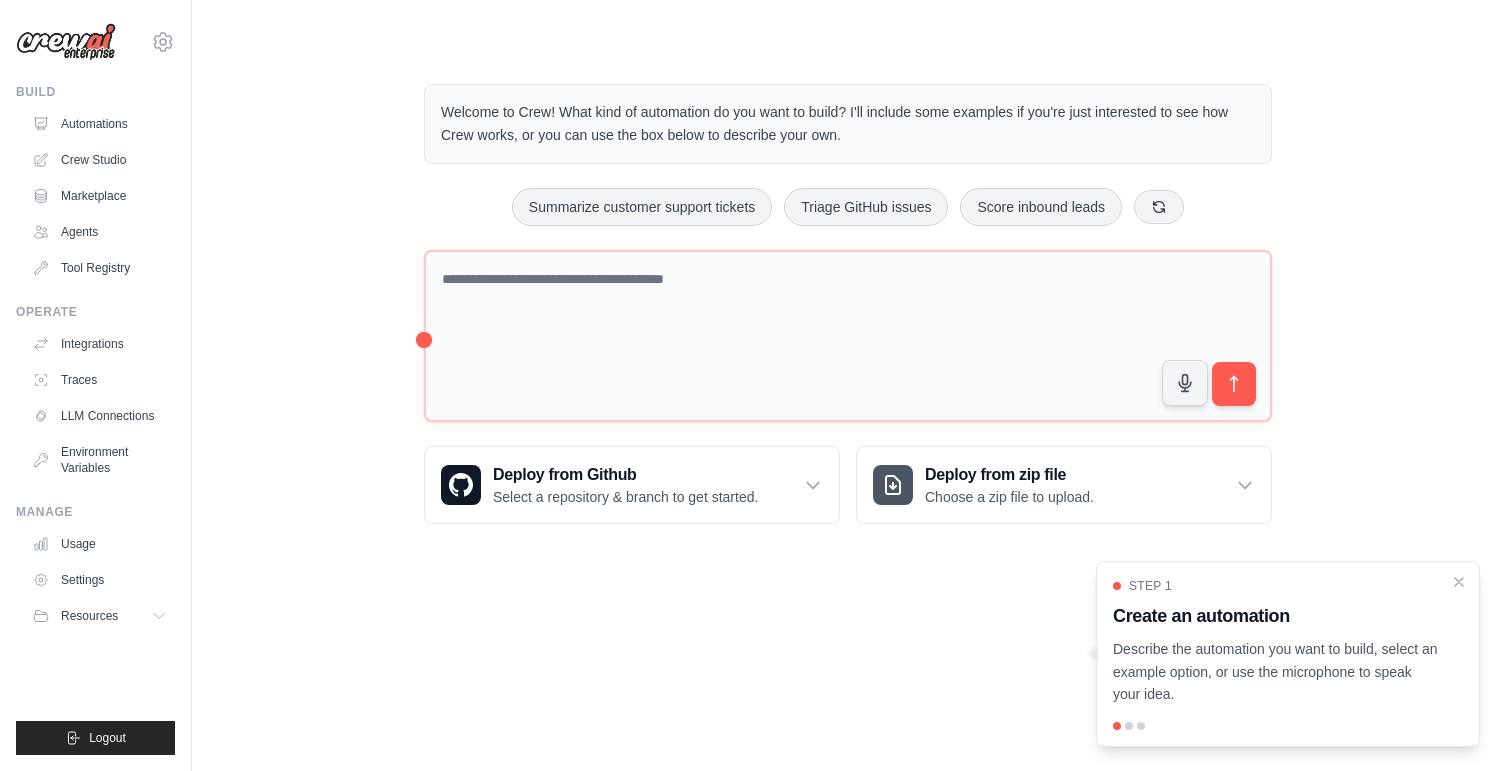 scroll, scrollTop: 0, scrollLeft: 0, axis: both 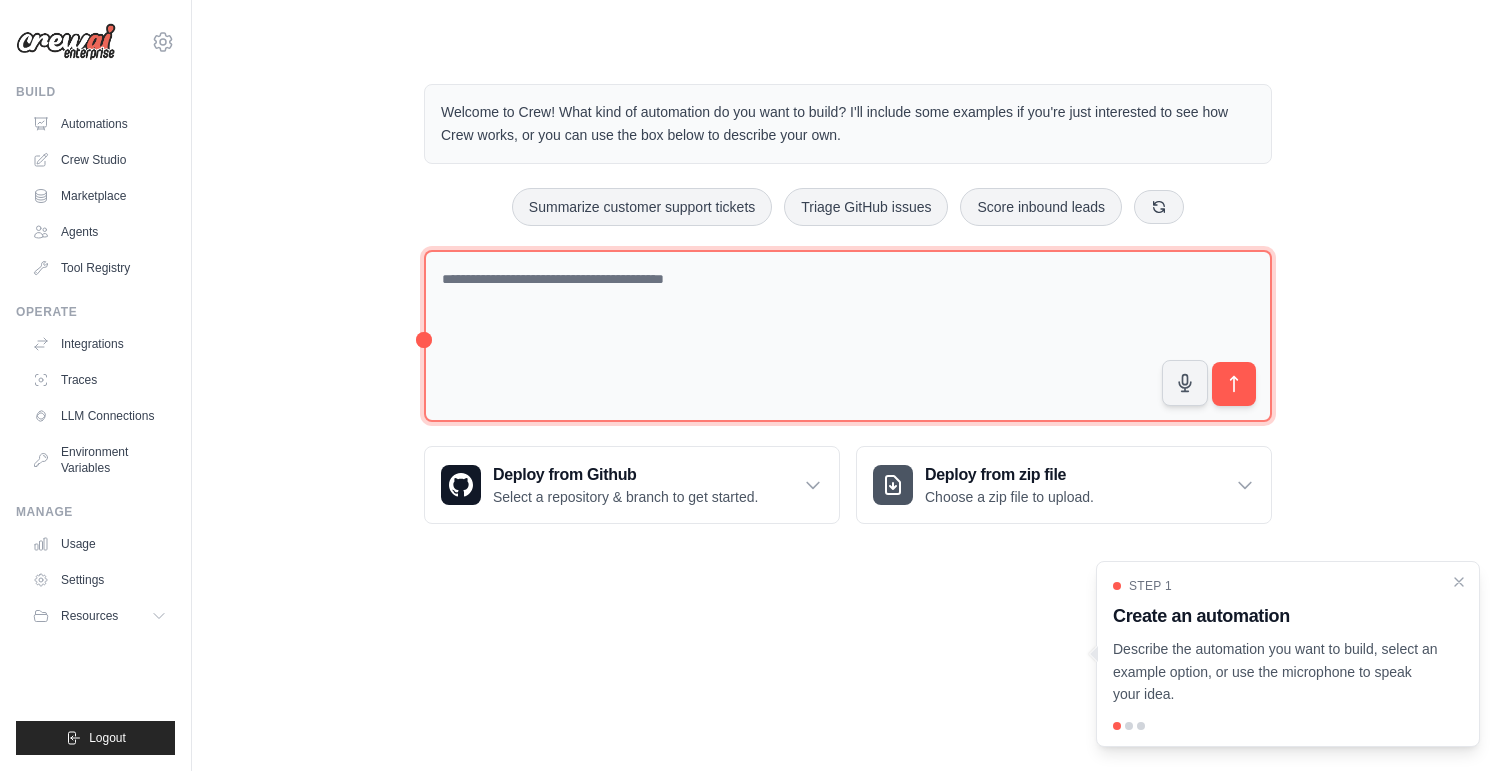 click at bounding box center (848, 336) 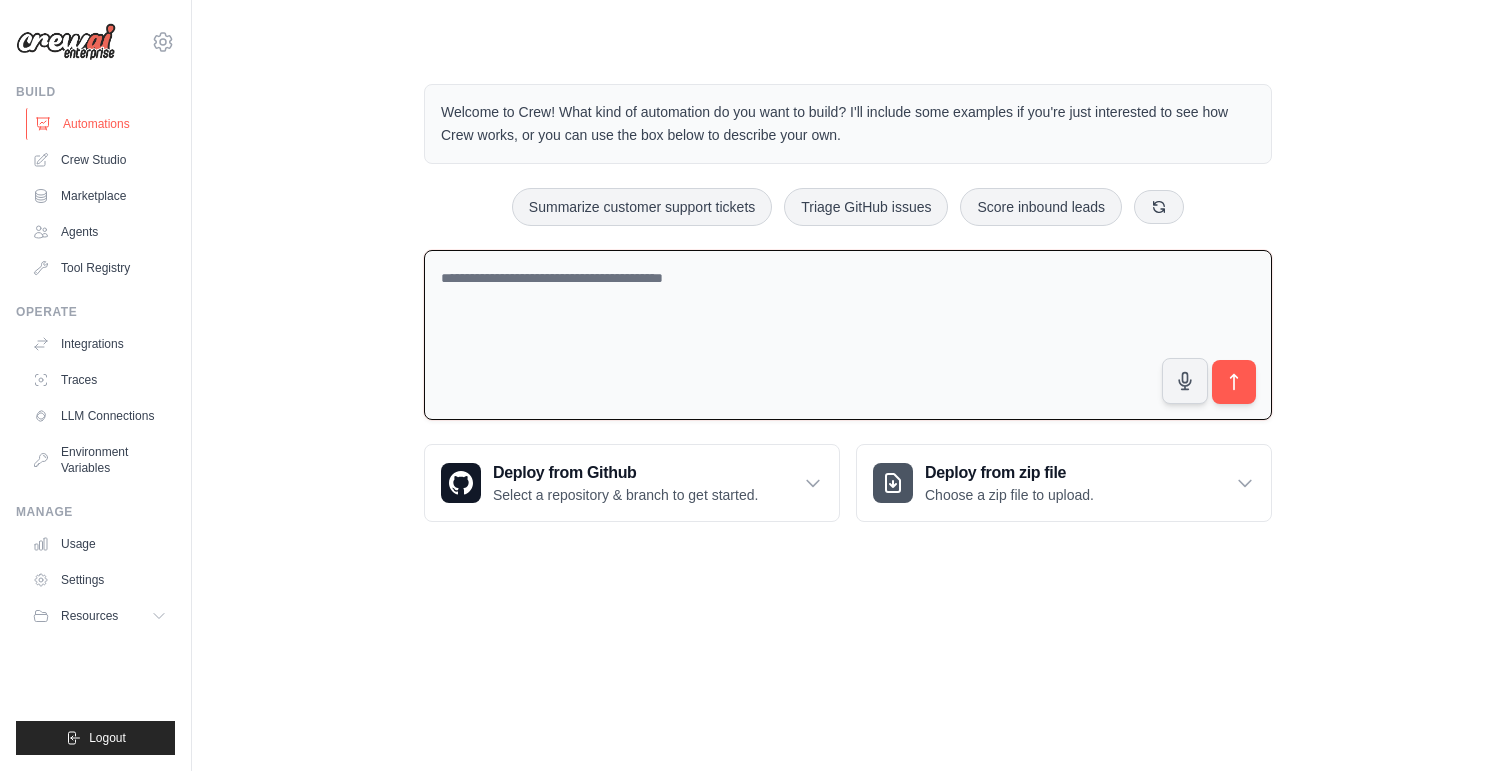 click on "Automations" at bounding box center [101, 124] 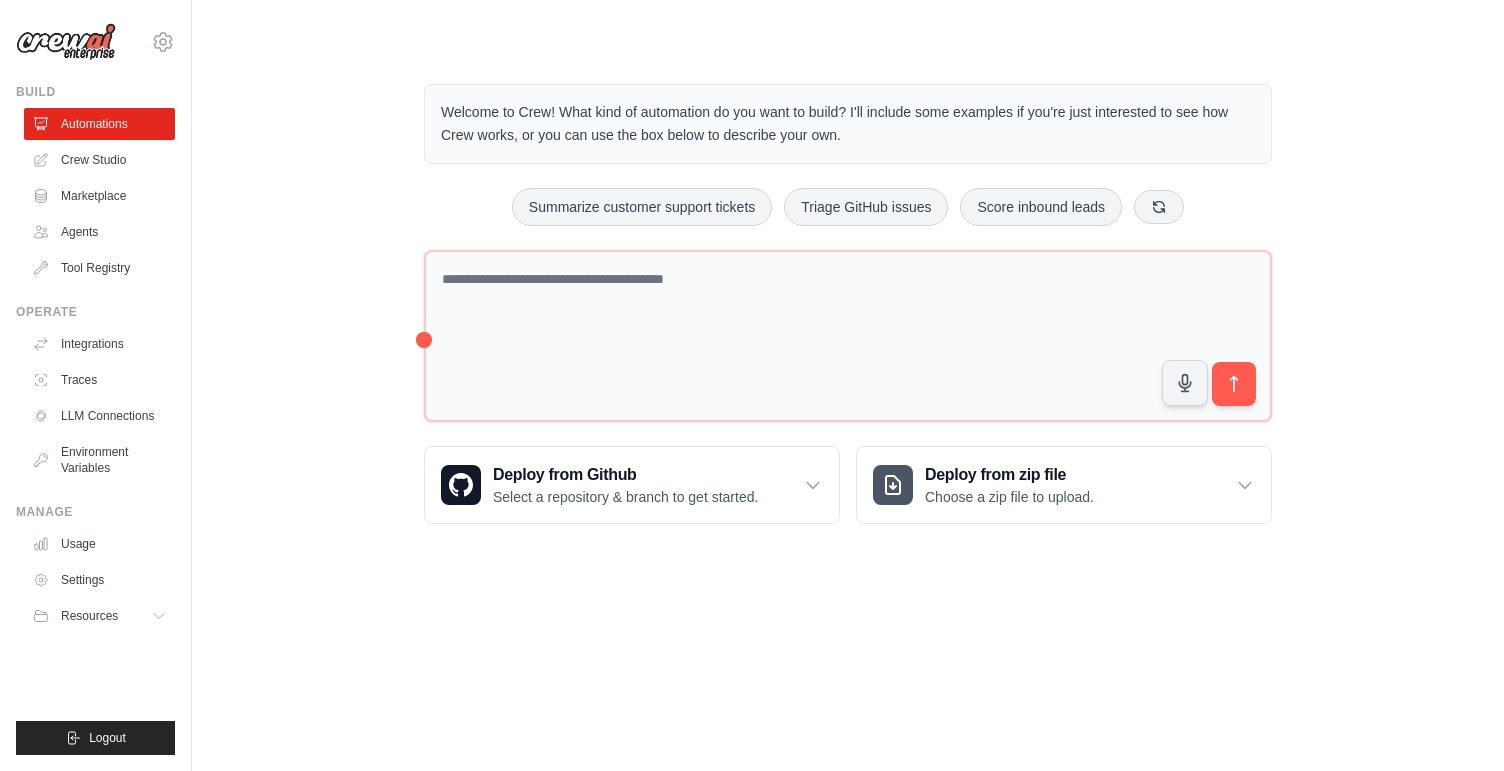 click at bounding box center (66, 42) 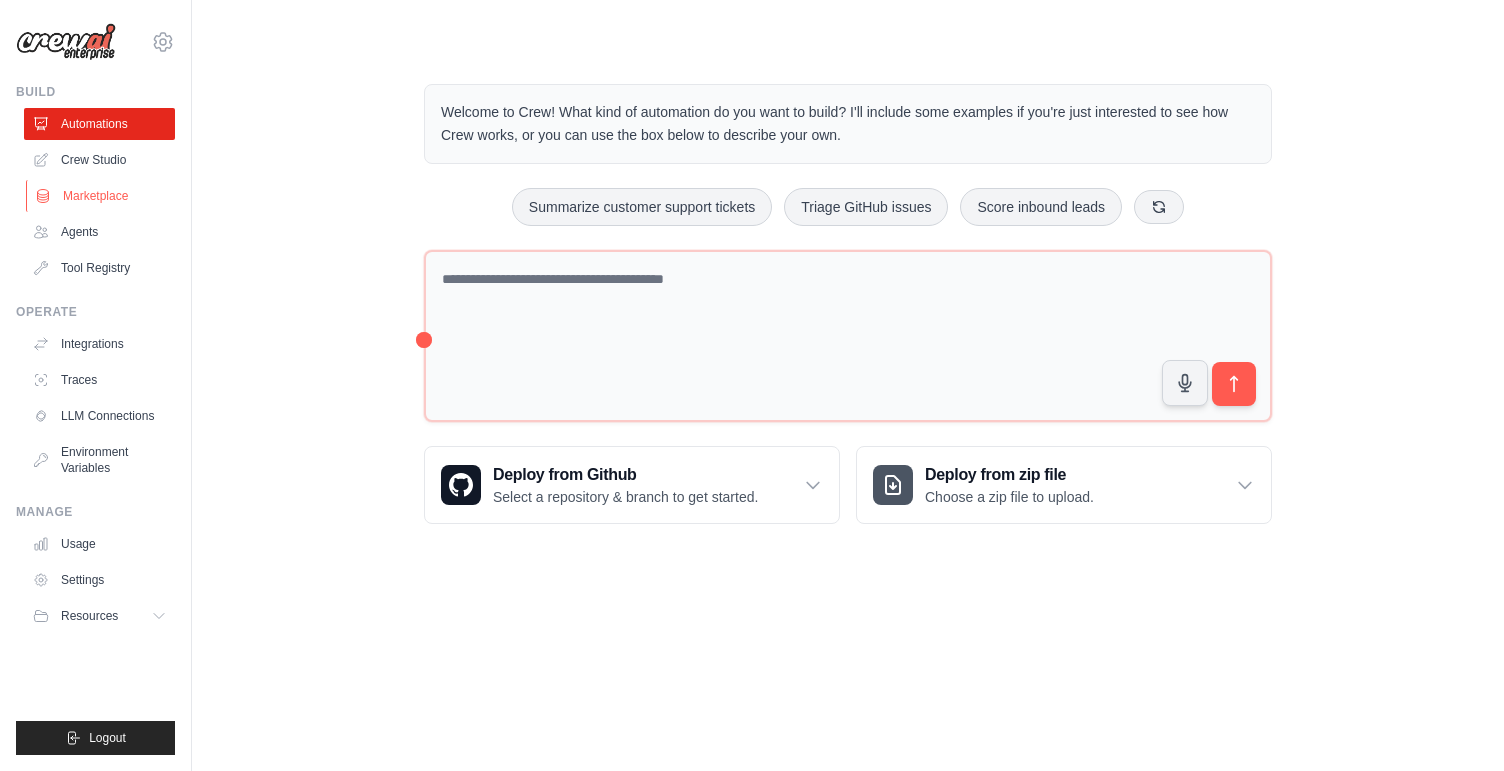 click on "Marketplace" at bounding box center [101, 196] 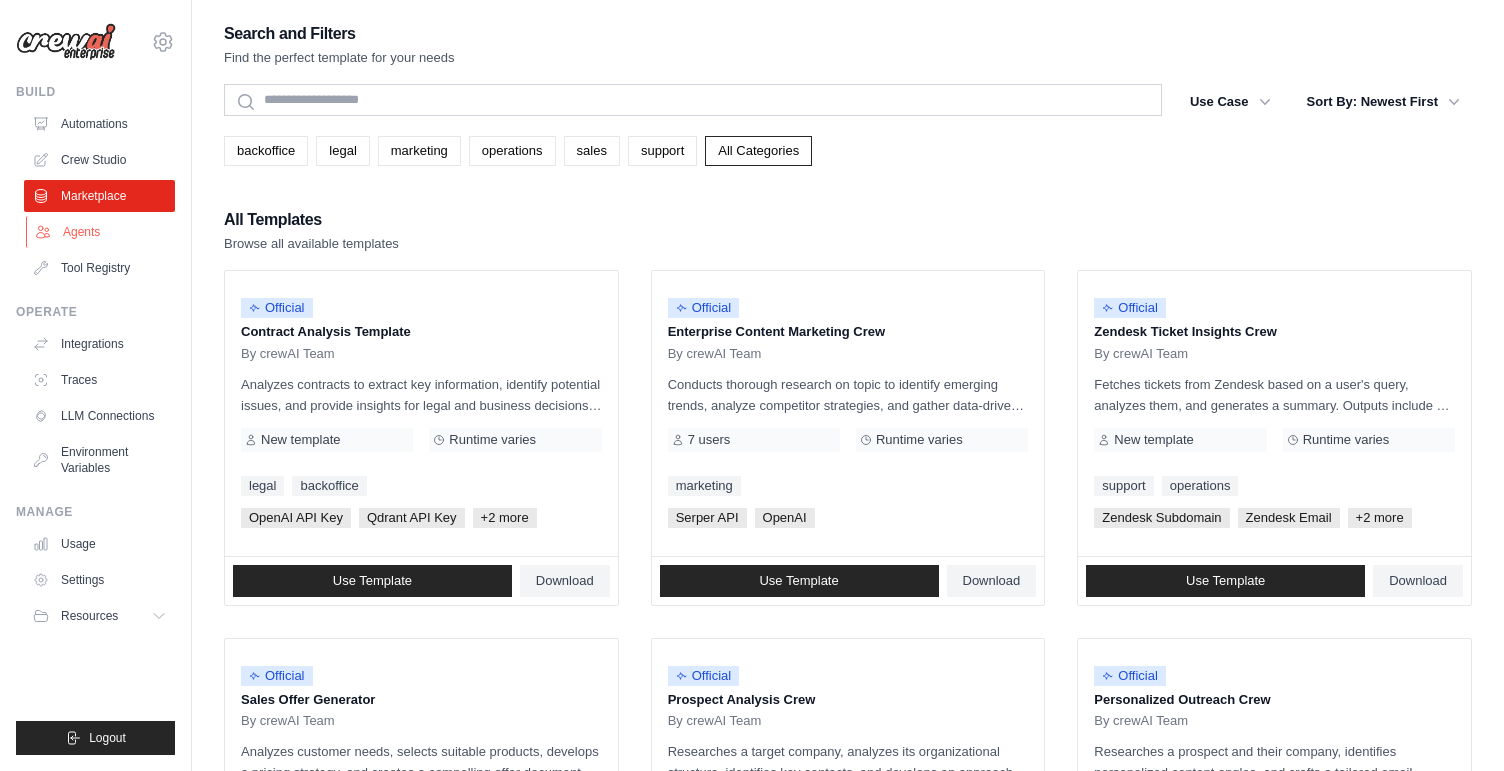 click on "Agents" at bounding box center (101, 232) 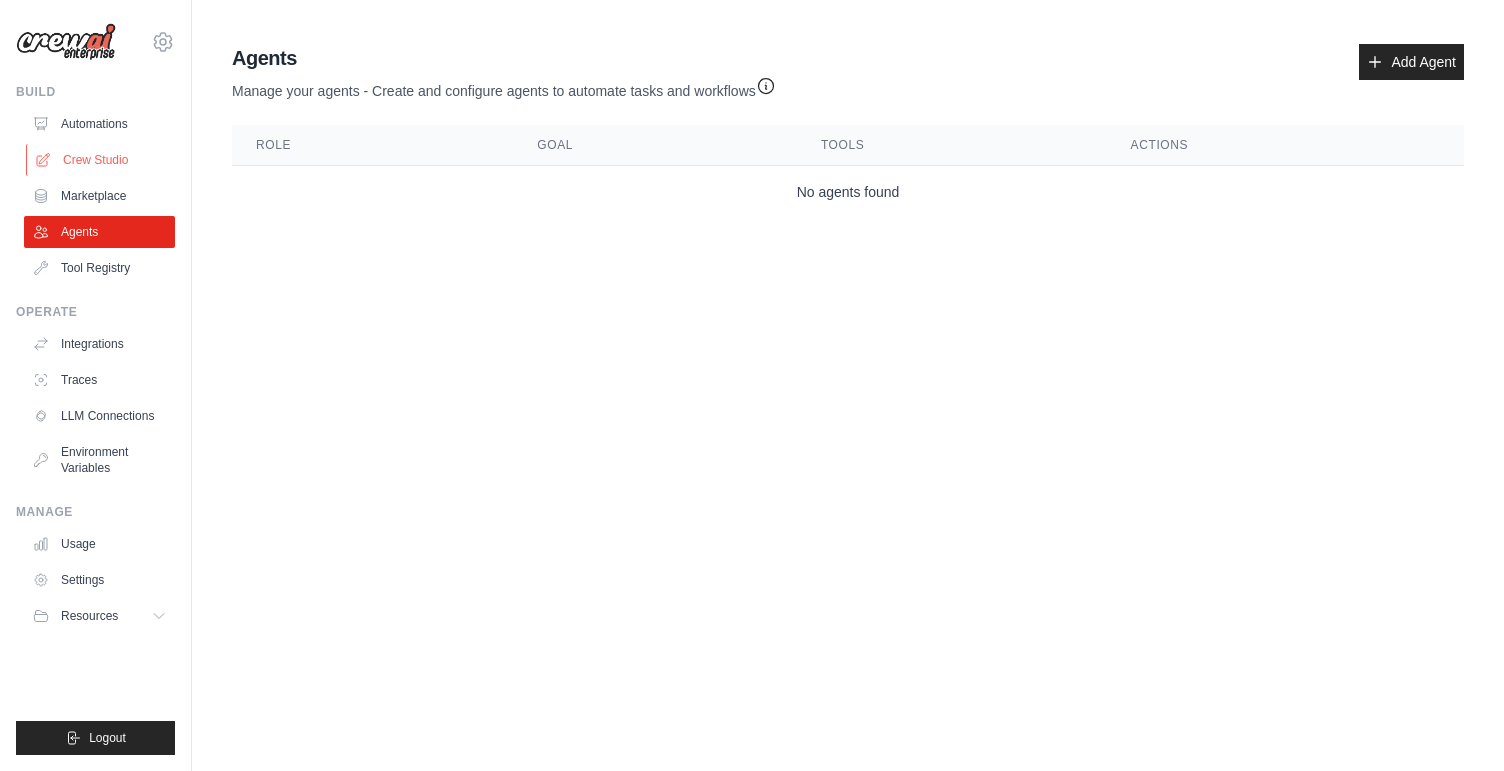 click on "Crew Studio" at bounding box center (101, 160) 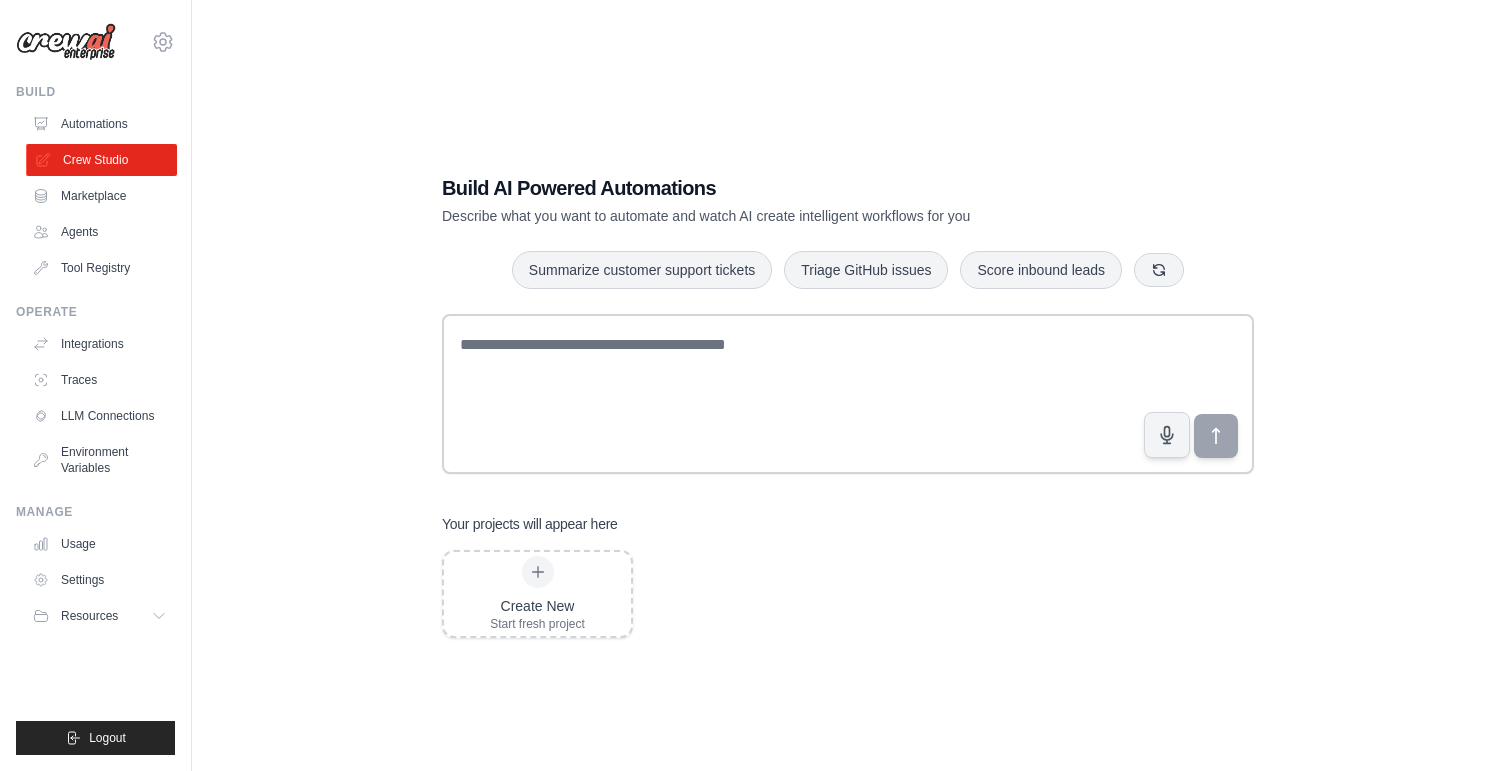 scroll, scrollTop: 0, scrollLeft: 0, axis: both 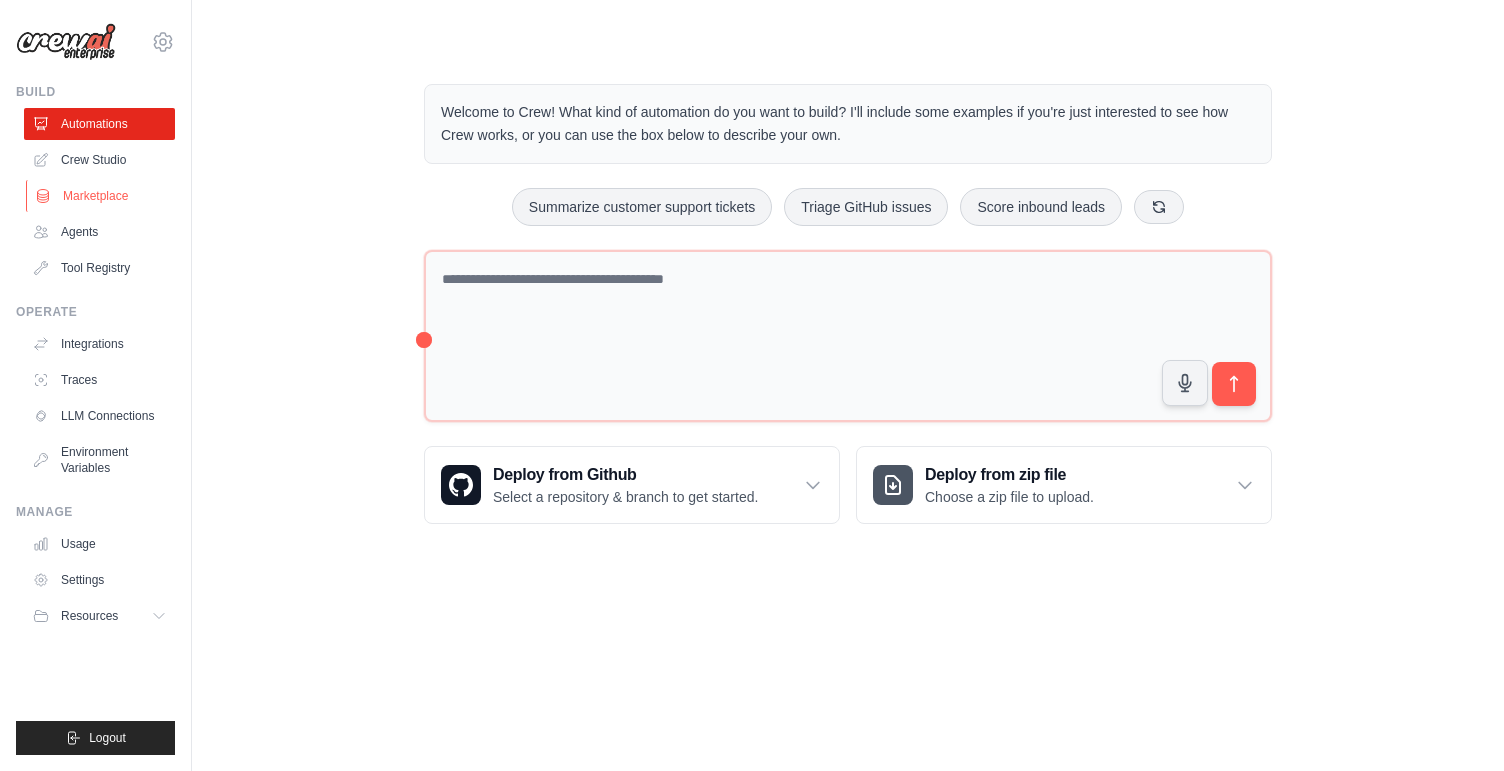 click on "Marketplace" at bounding box center (101, 196) 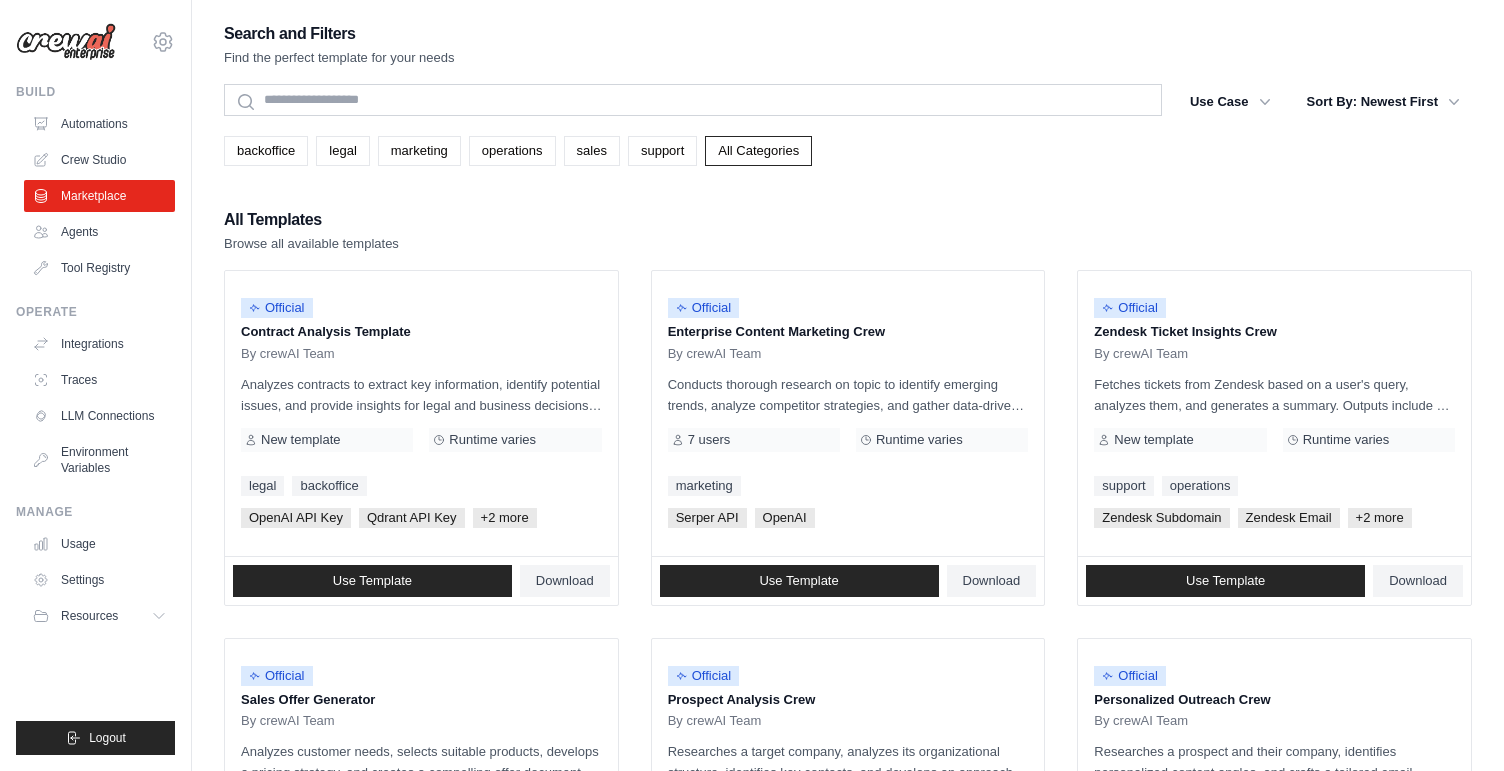 click on "Agents" at bounding box center [99, 232] 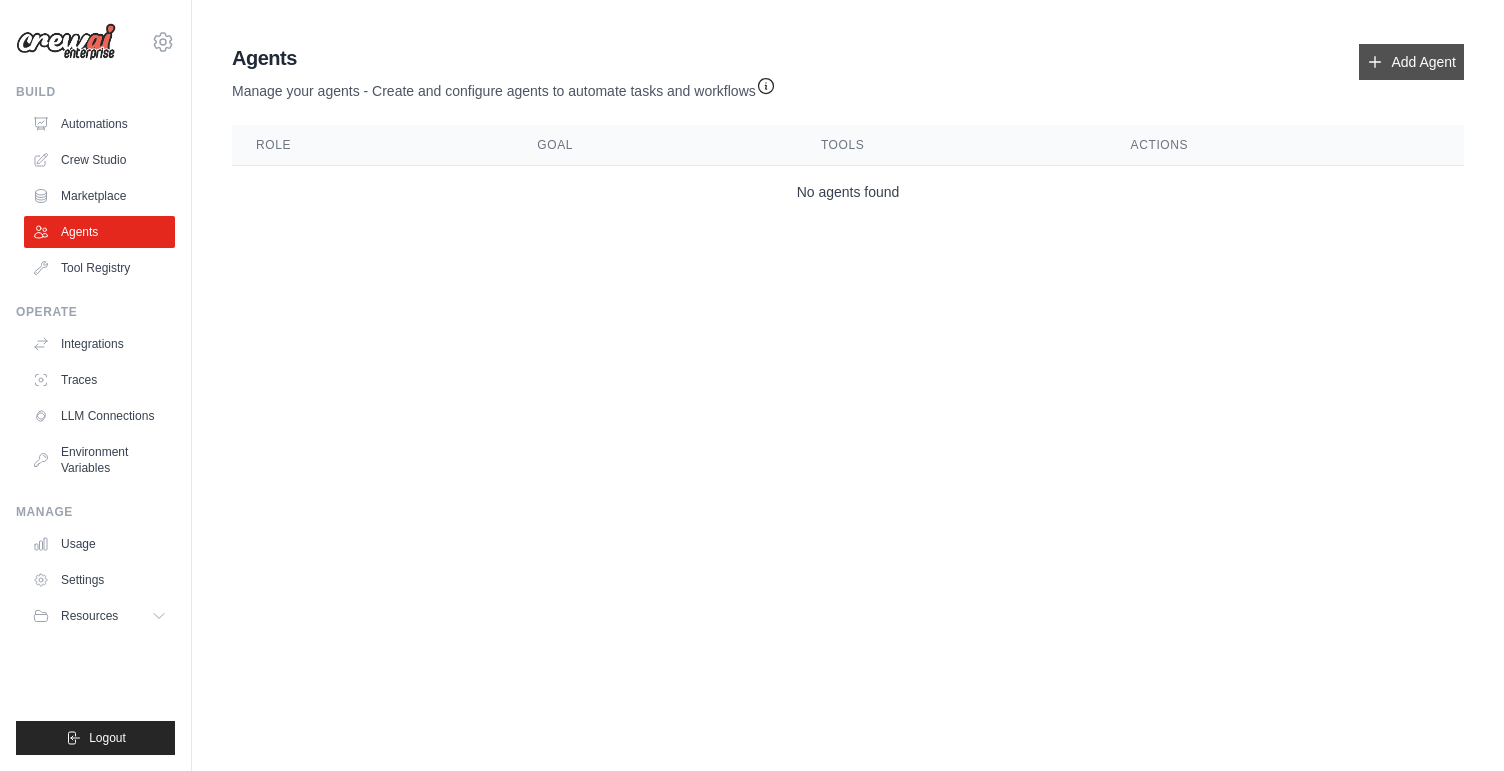 click on "Add Agent" at bounding box center (1411, 62) 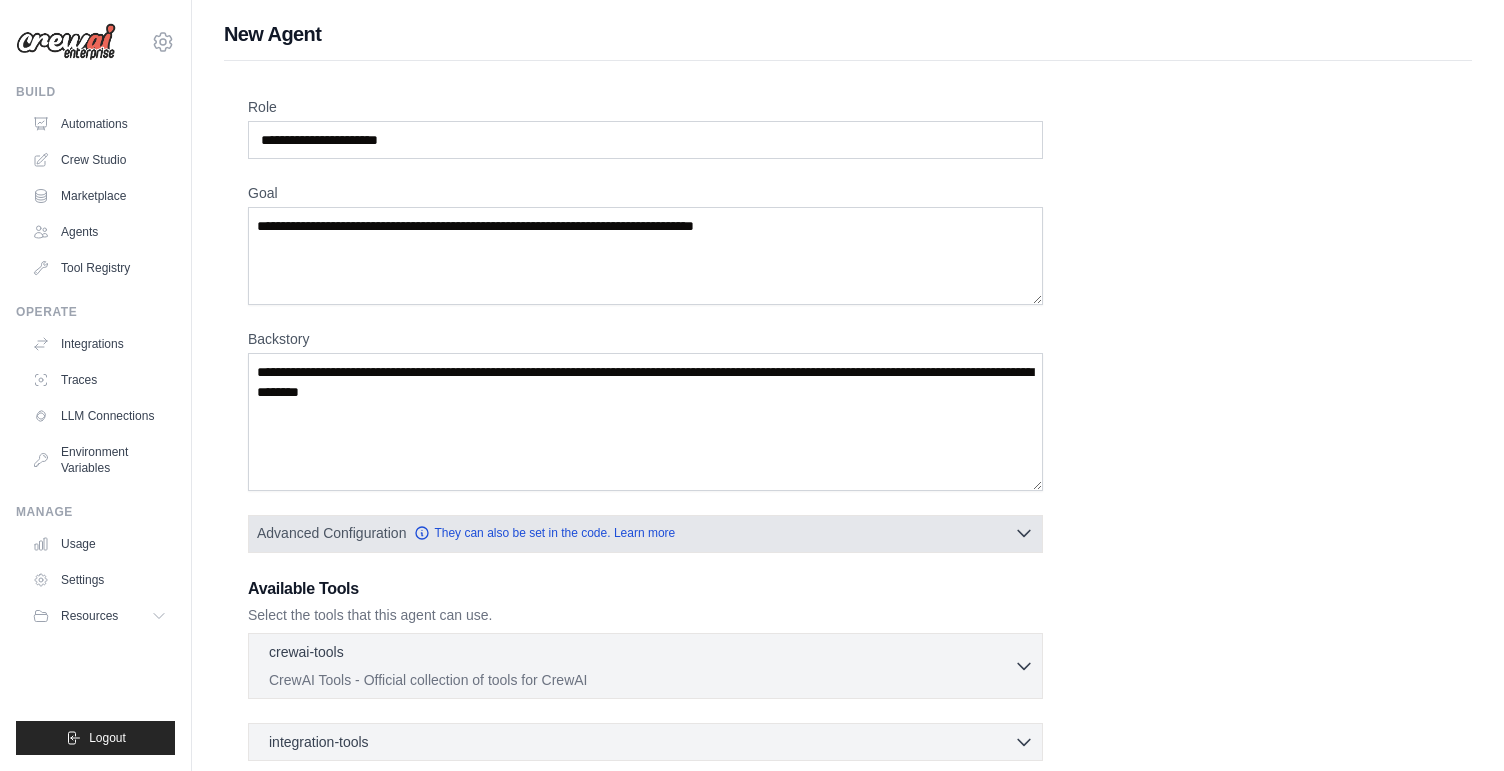 click on "Advanced Configuration
They can also be set in the code. Learn more" at bounding box center [645, 533] 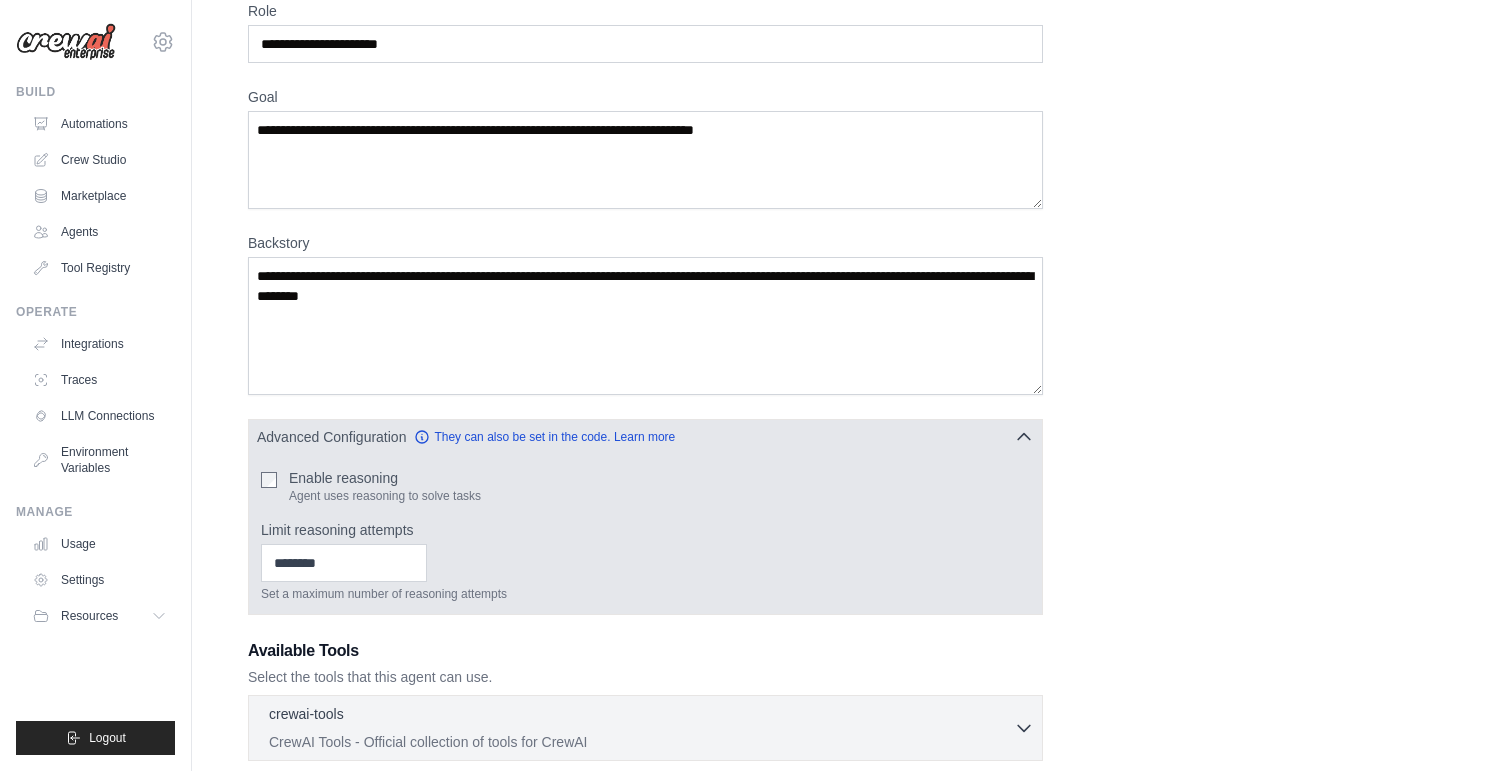 scroll, scrollTop: 156, scrollLeft: 0, axis: vertical 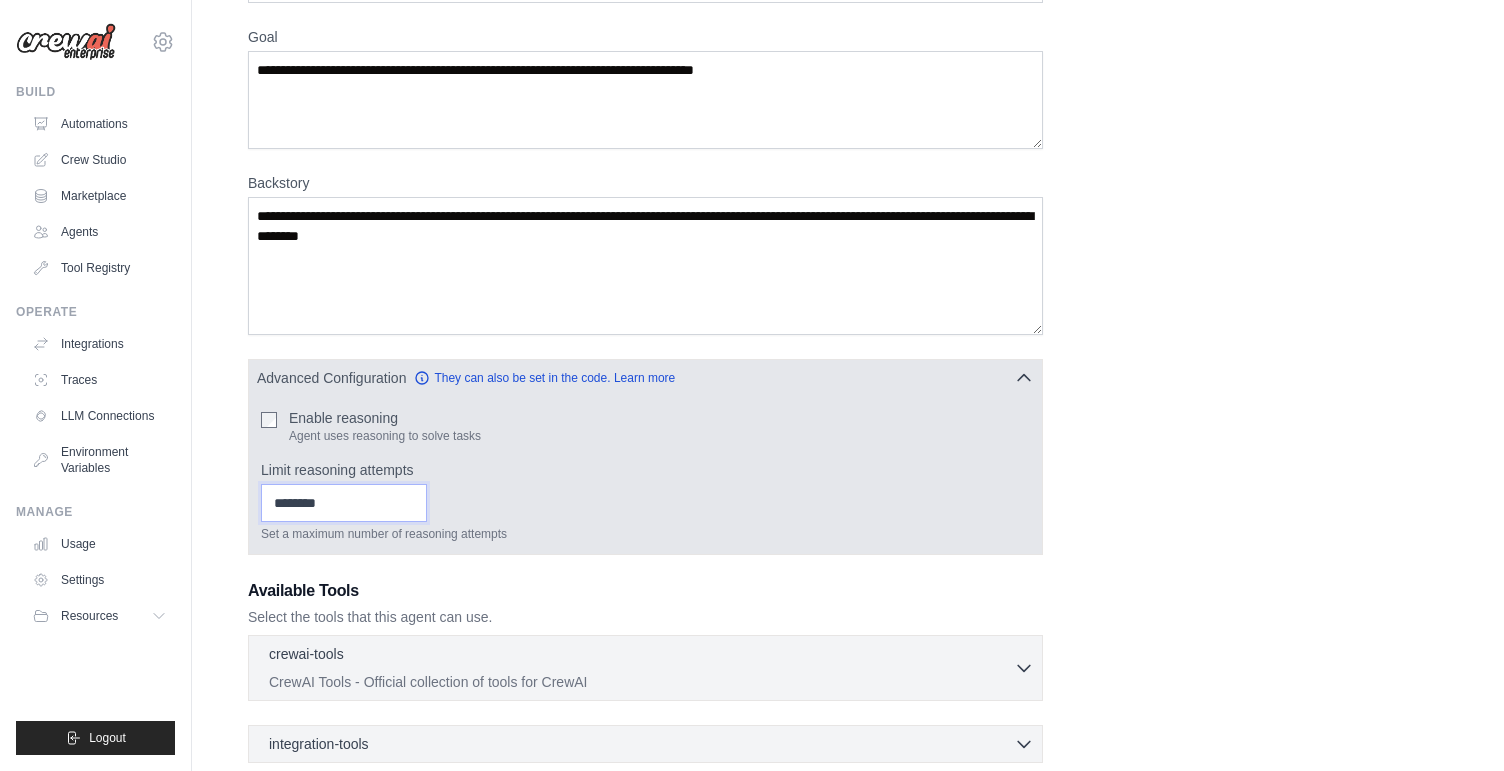click on "Limit reasoning attempts" at bounding box center [344, 503] 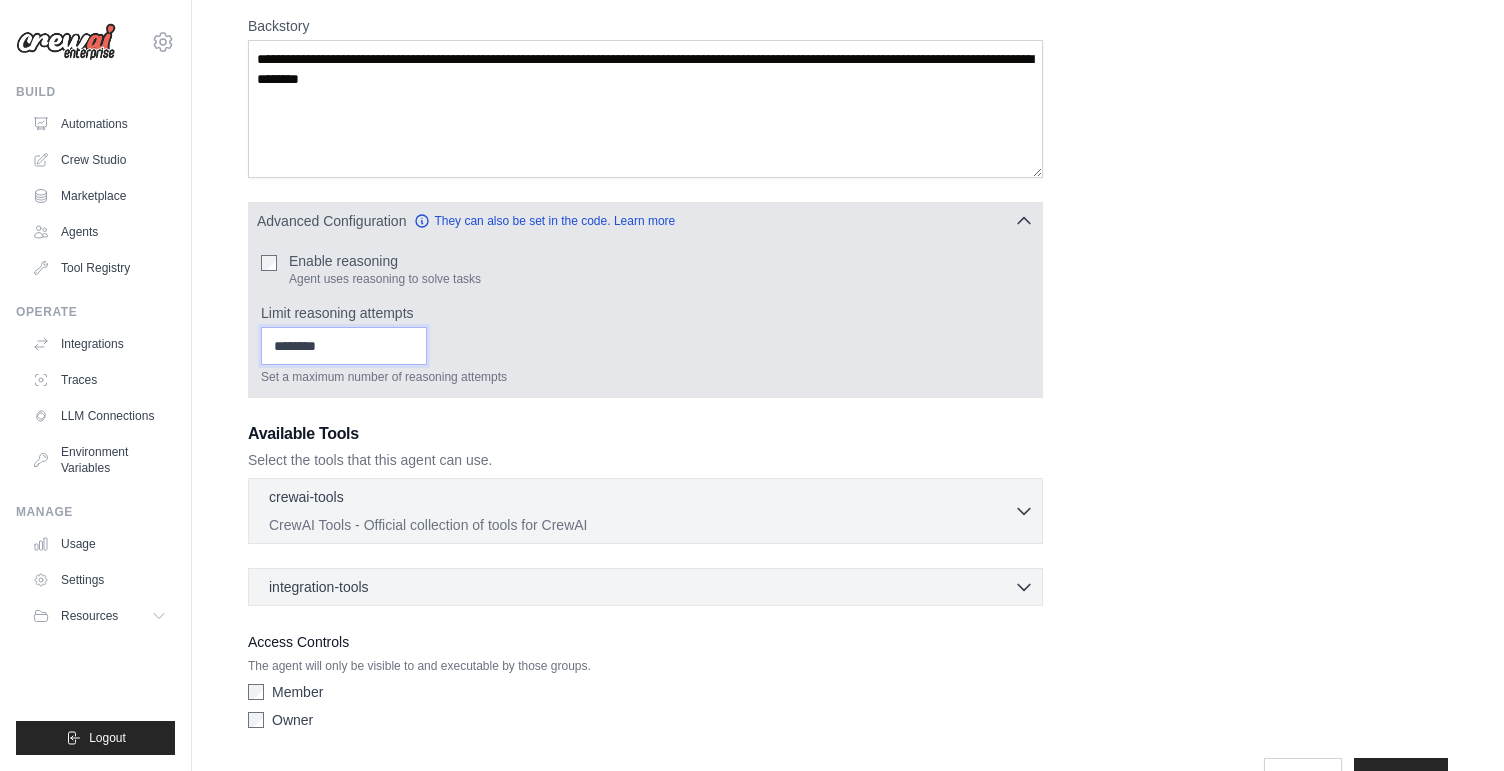 scroll, scrollTop: 367, scrollLeft: 0, axis: vertical 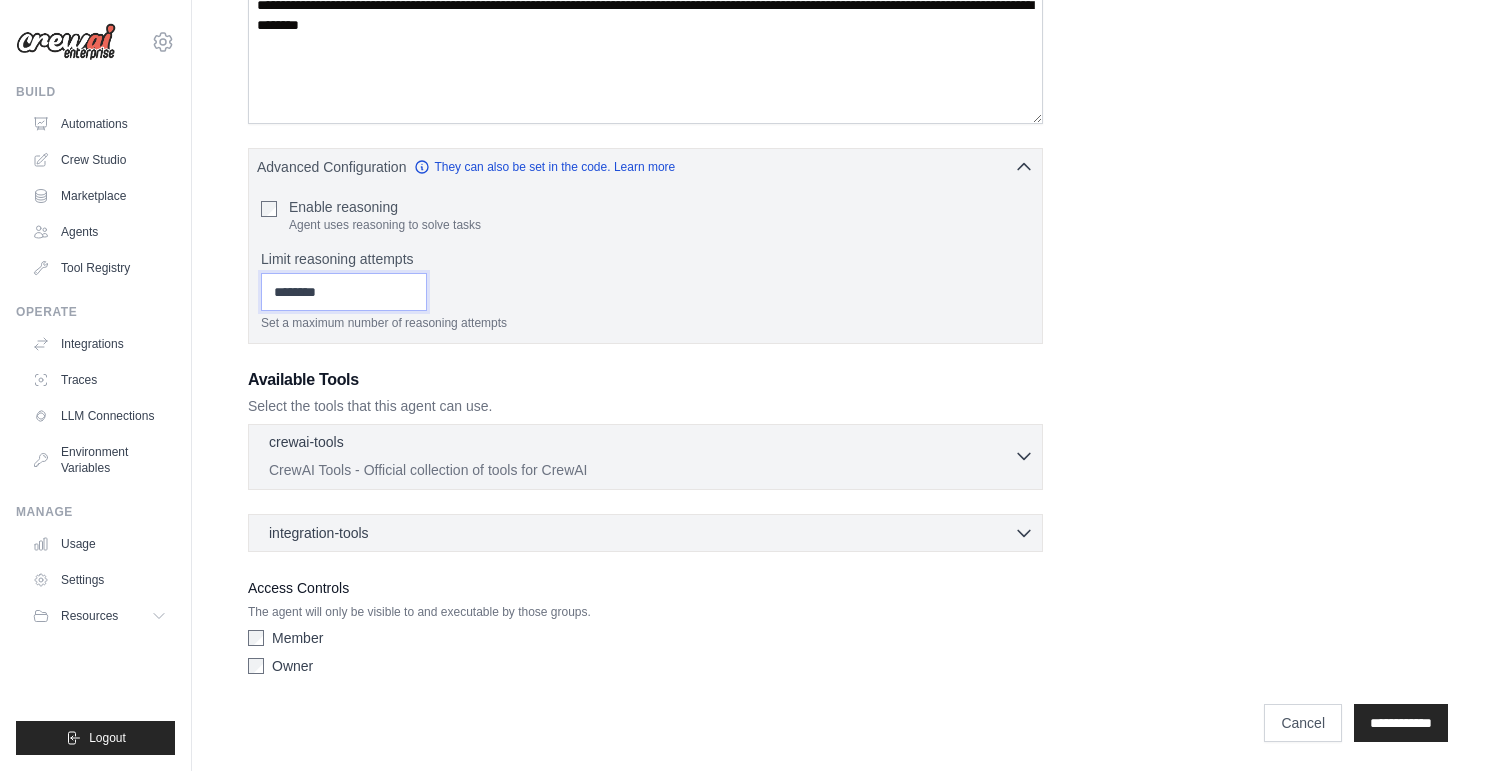 type on "*" 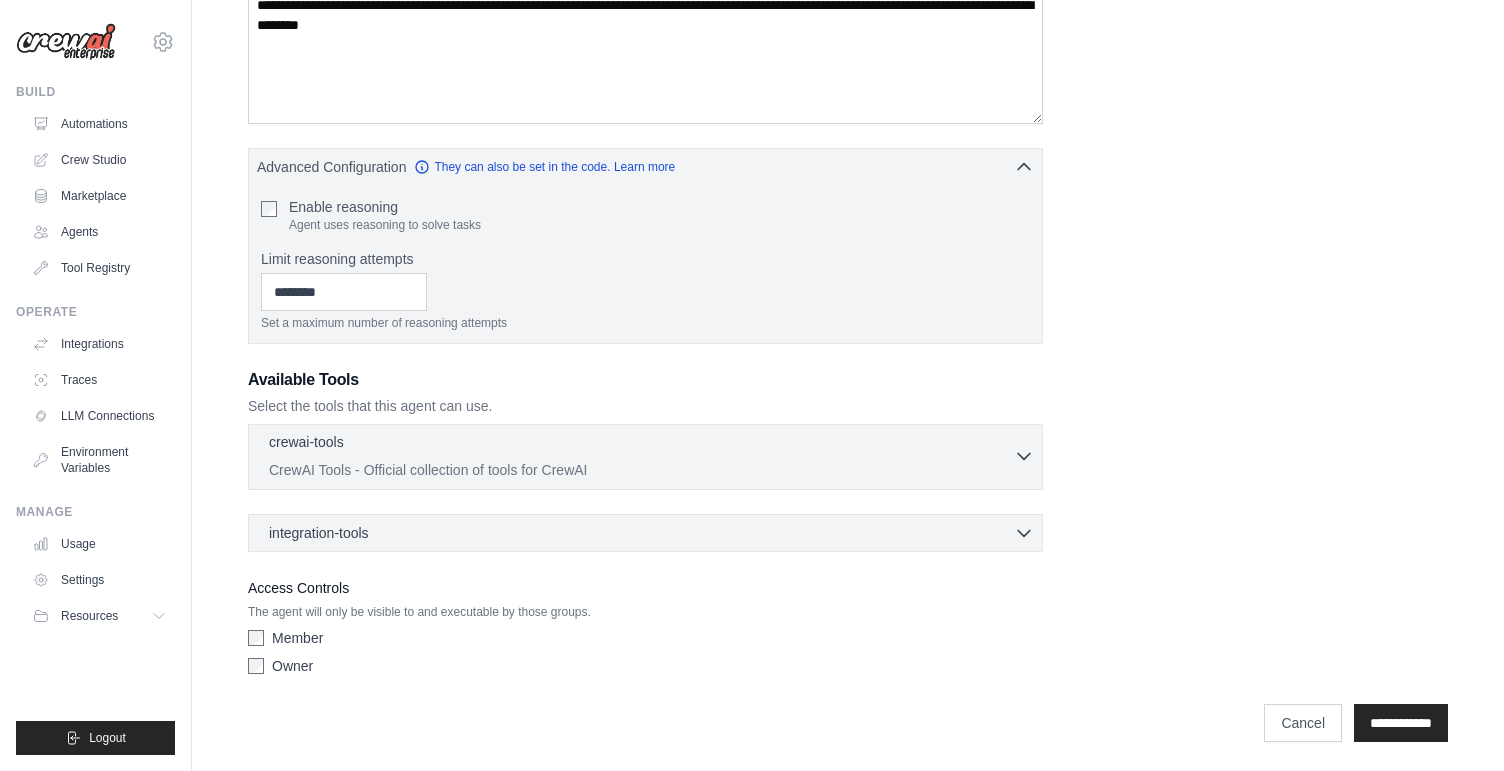 click on "CrewAI Tools - Official collection of tools for CrewAI" at bounding box center (641, 470) 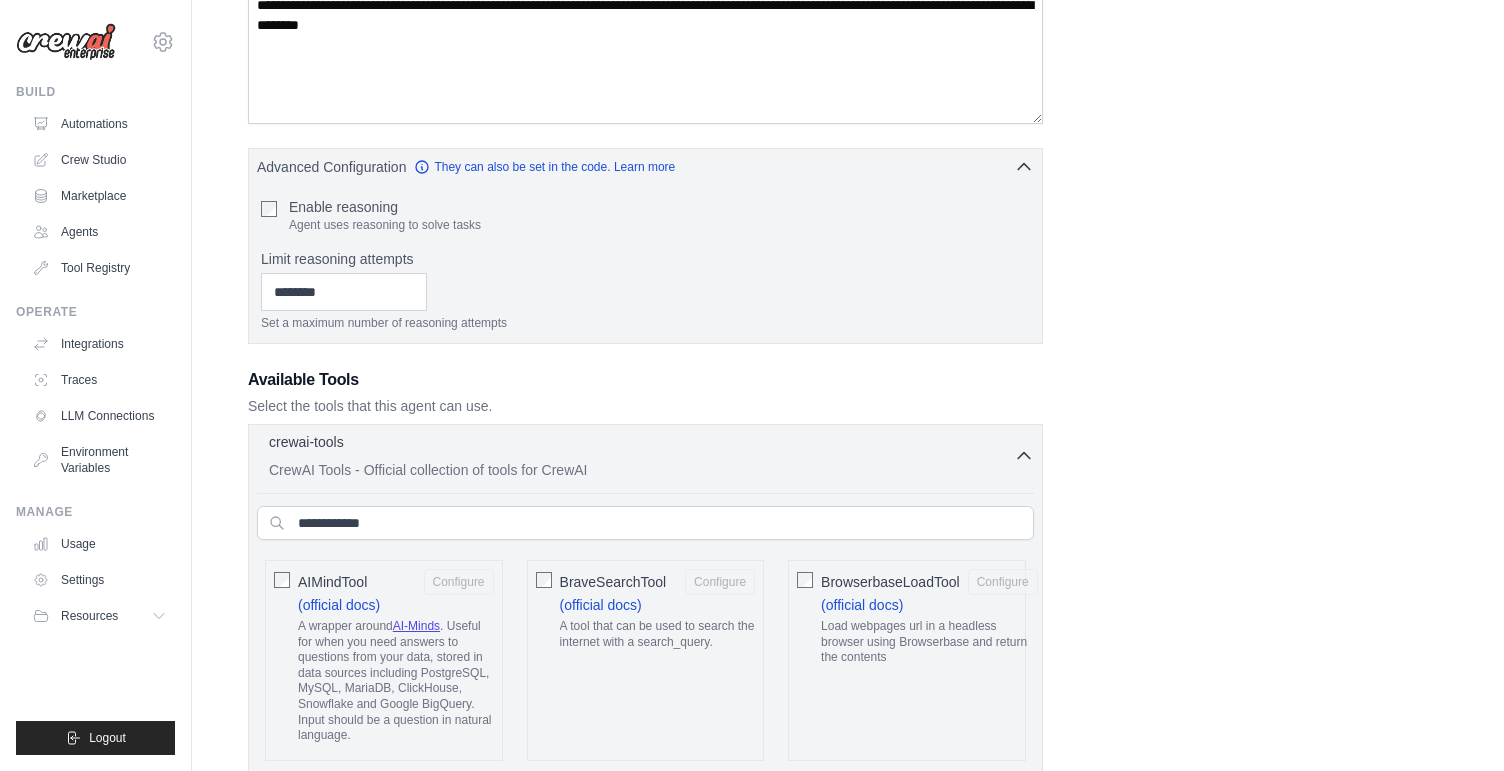 click on "CrewAI Tools - Official collection of tools for CrewAI" at bounding box center [641, 470] 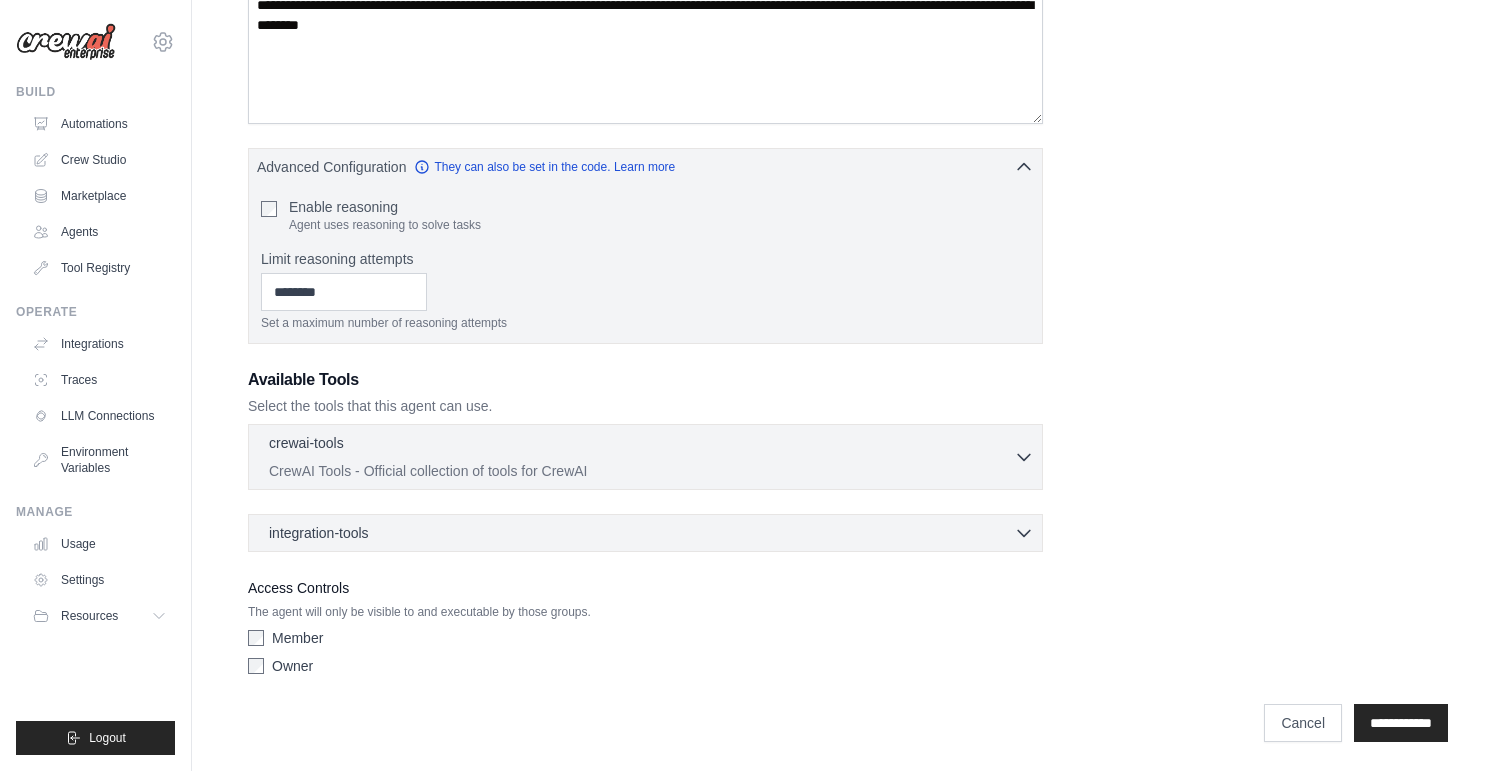 click on "integration-tools
0 selected
Gmail Asana Box Salesforce" at bounding box center (645, 533) 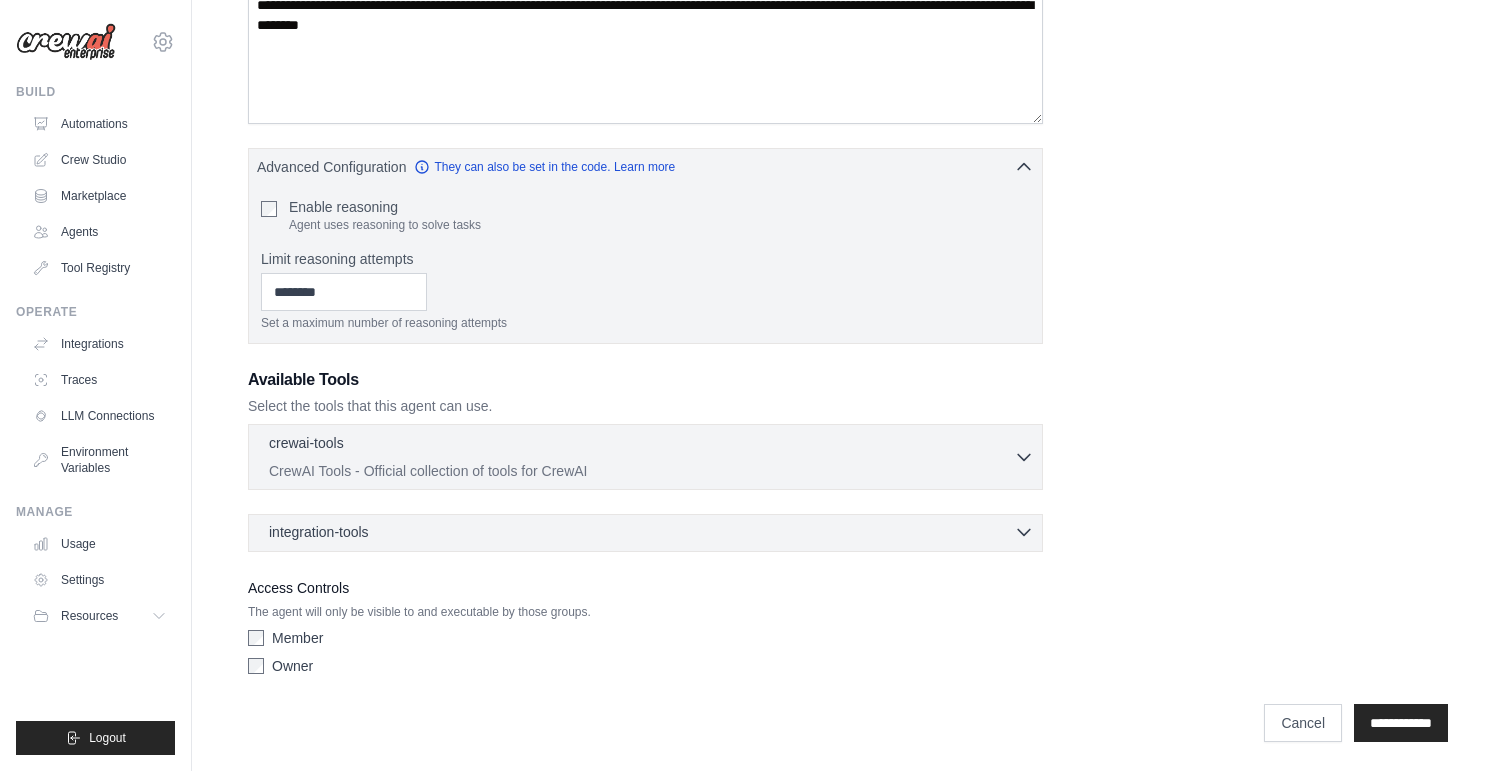 click on "integration-tools
0 selected" at bounding box center (323, 532) 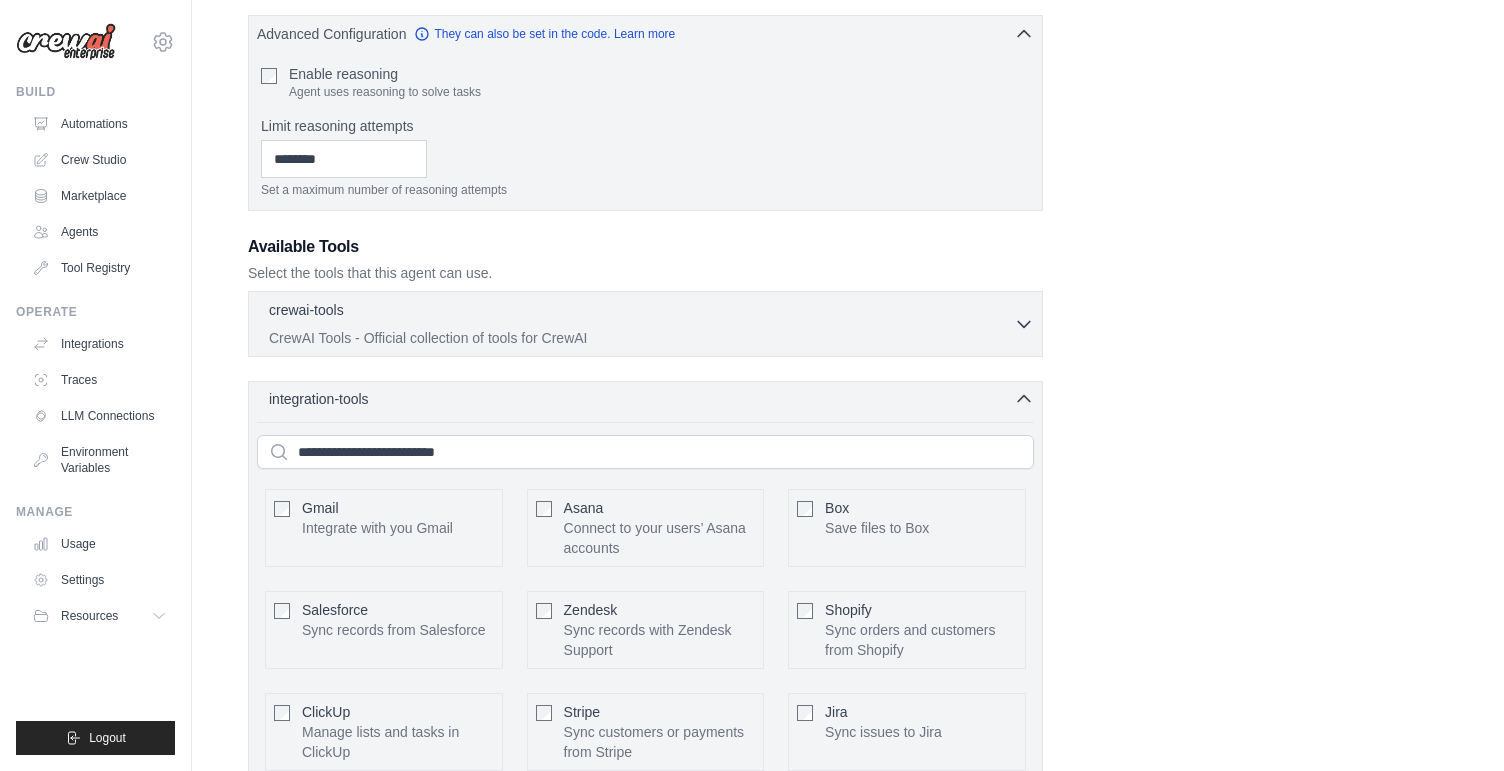 scroll, scrollTop: 554, scrollLeft: 0, axis: vertical 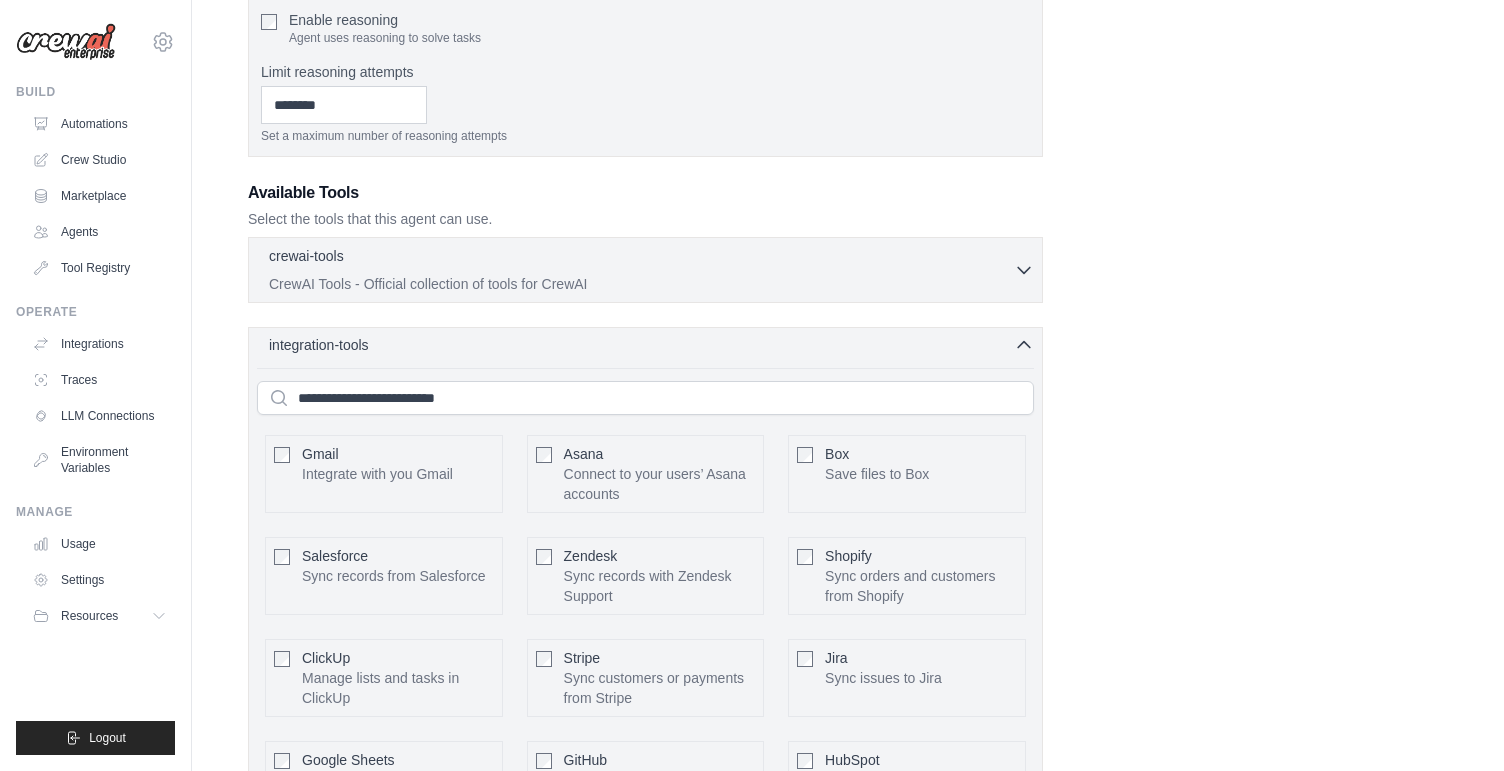 click on "integration-tools
0 selected" at bounding box center (651, 345) 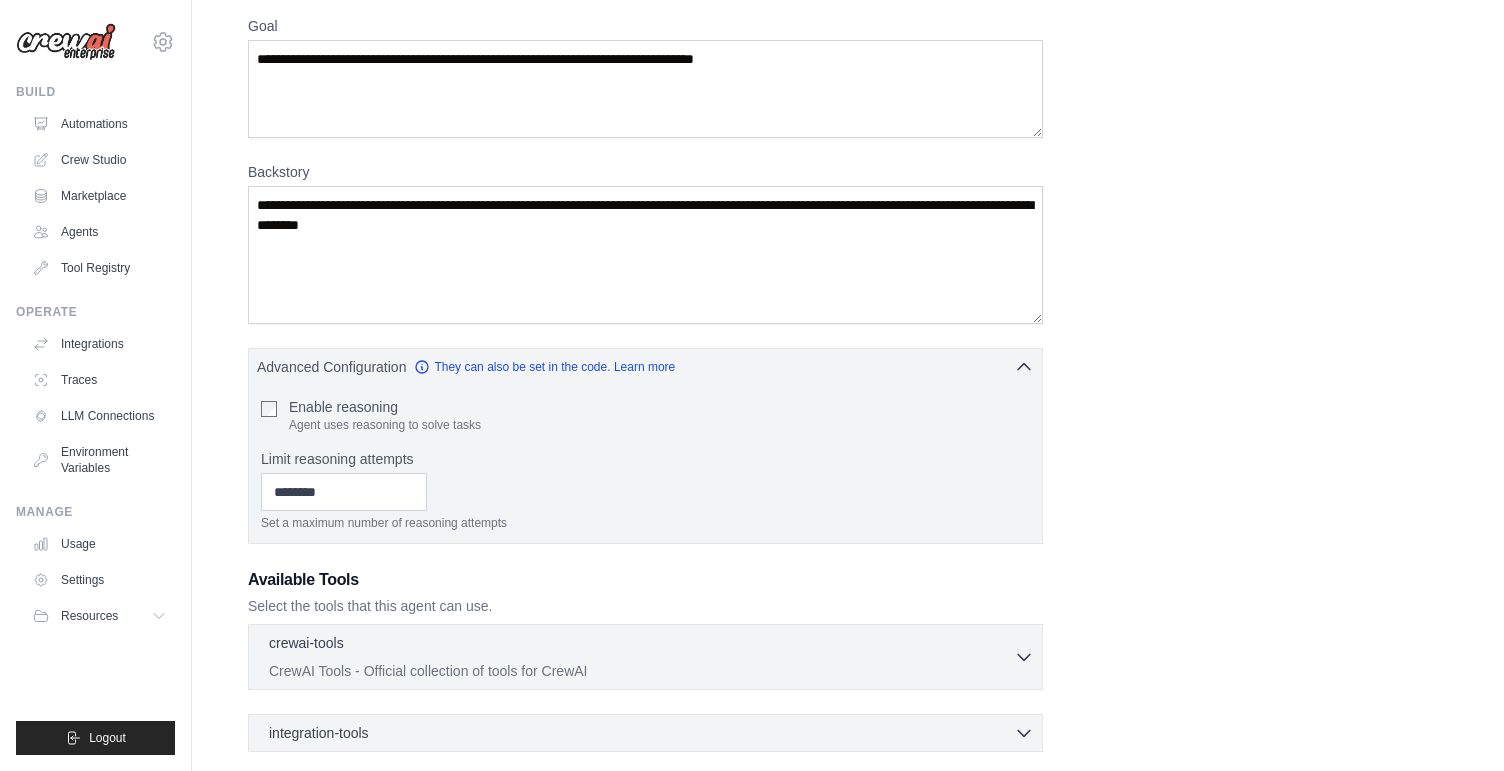 scroll, scrollTop: 0, scrollLeft: 0, axis: both 